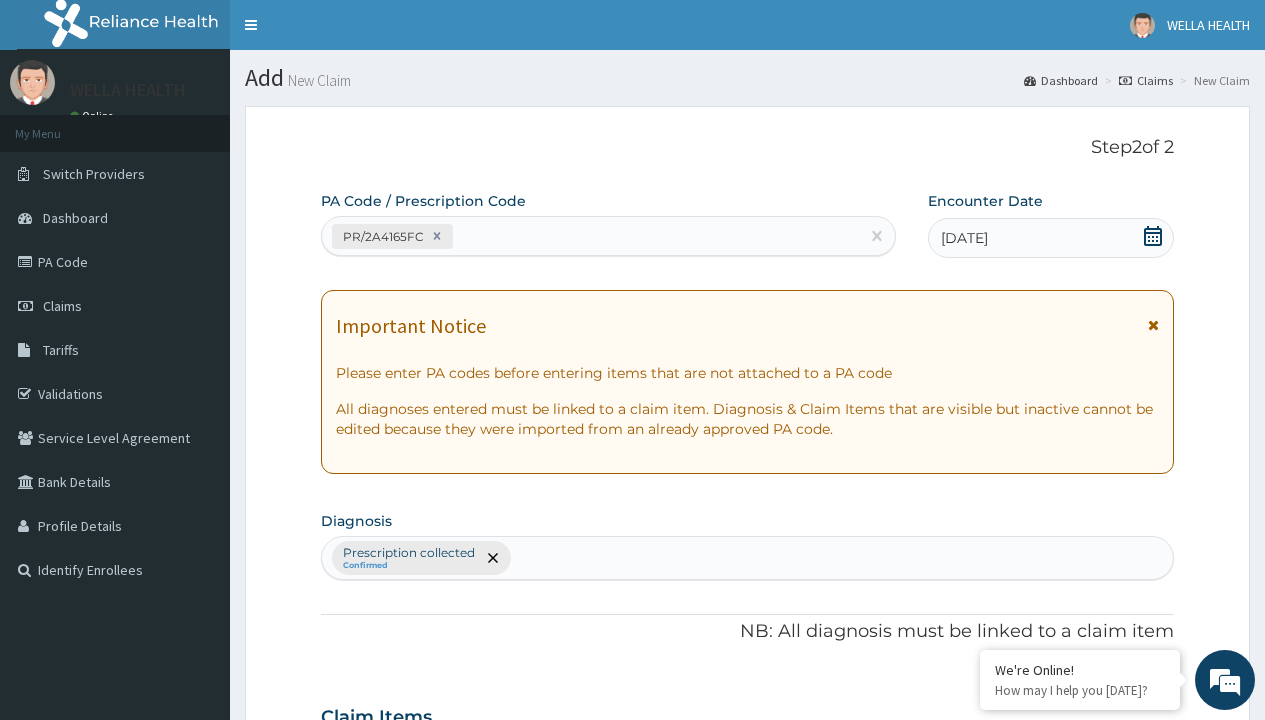 scroll, scrollTop: 698, scrollLeft: 0, axis: vertical 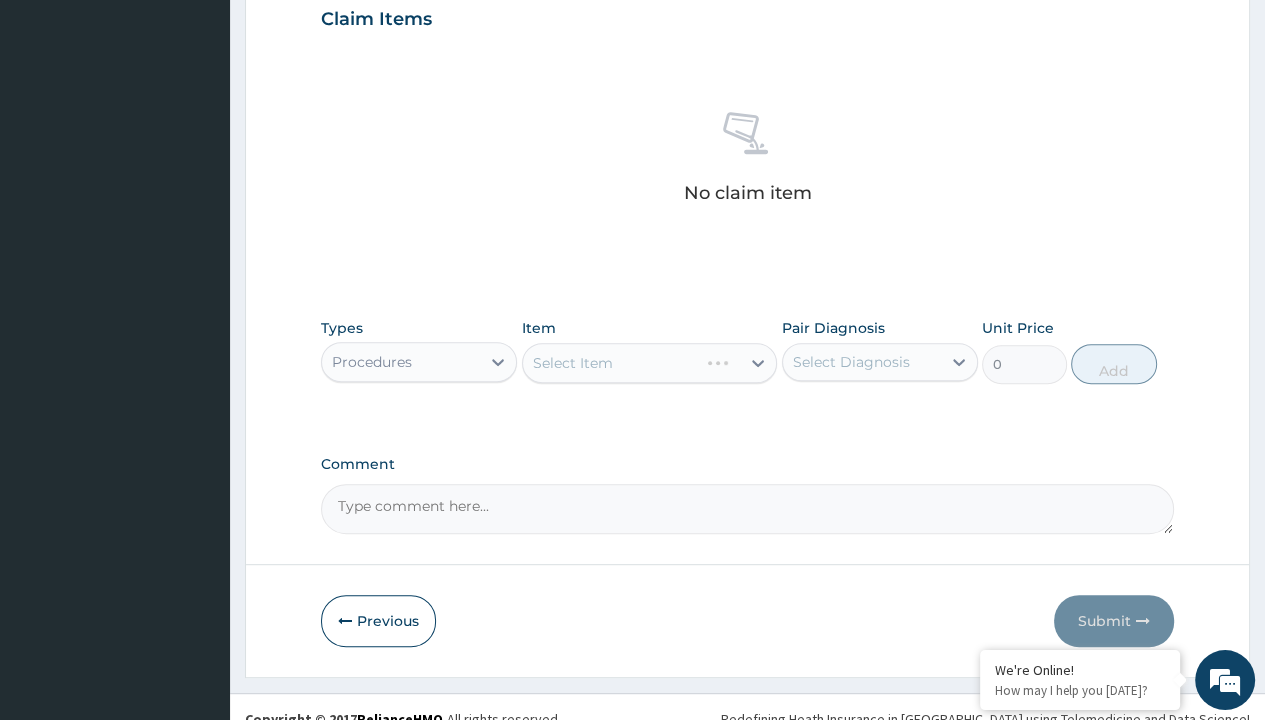 click on "Select Item" at bounding box center (573, 363) 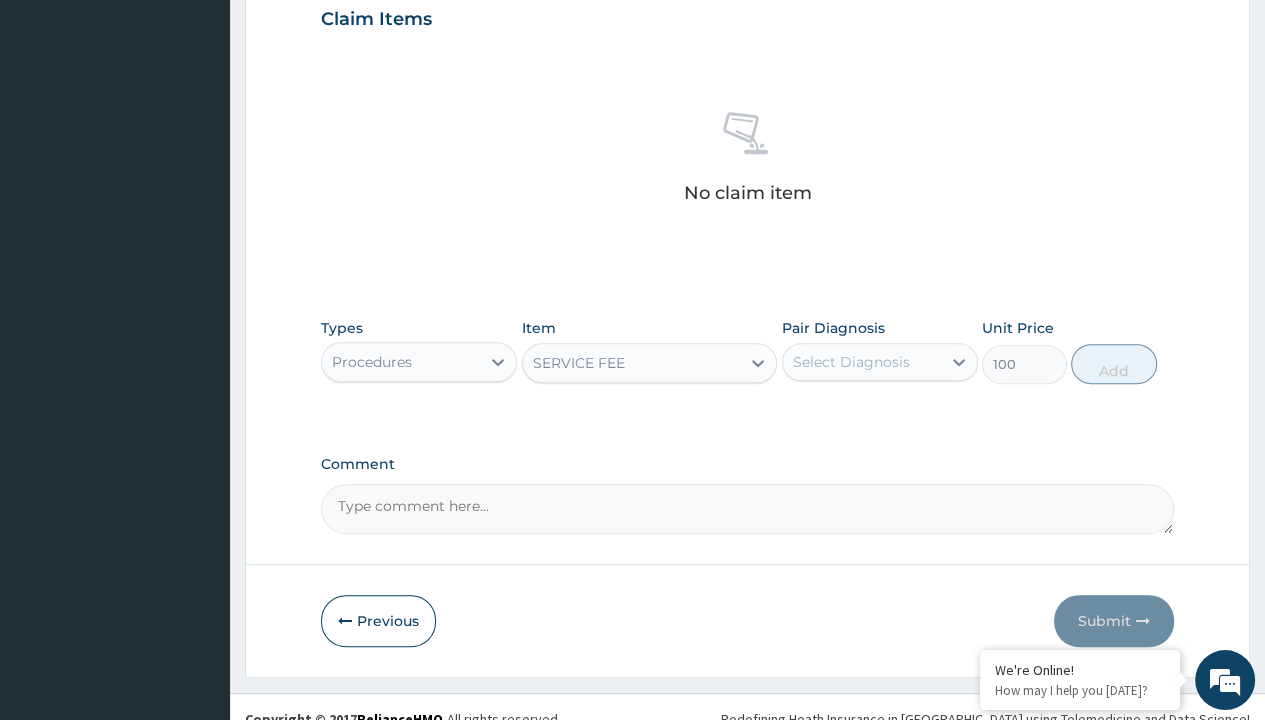scroll, scrollTop: 0, scrollLeft: 0, axis: both 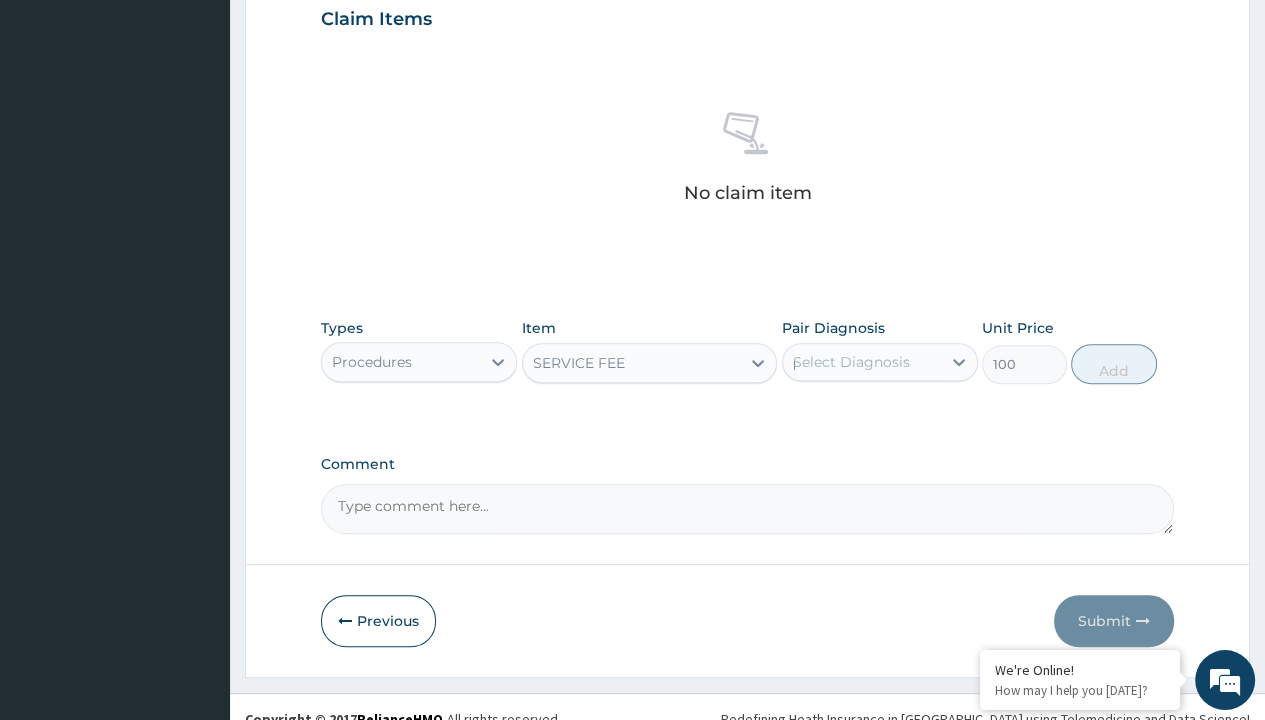 type 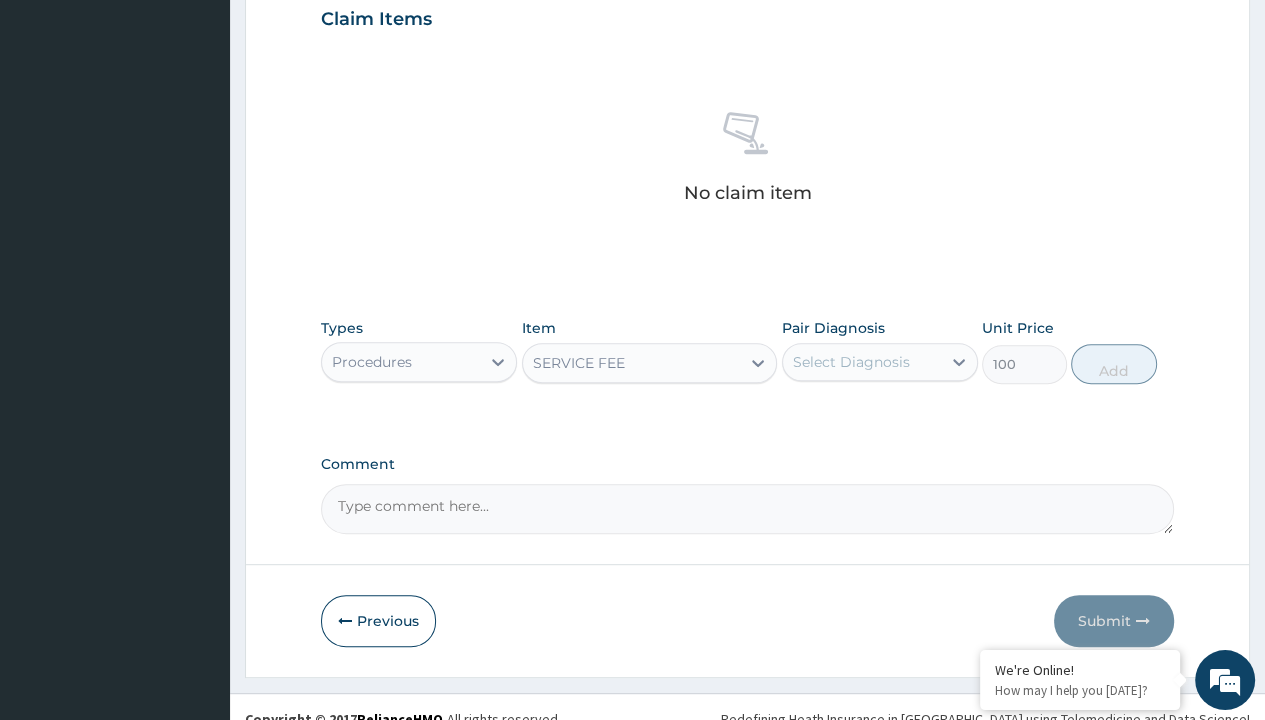 scroll, scrollTop: 720, scrollLeft: 0, axis: vertical 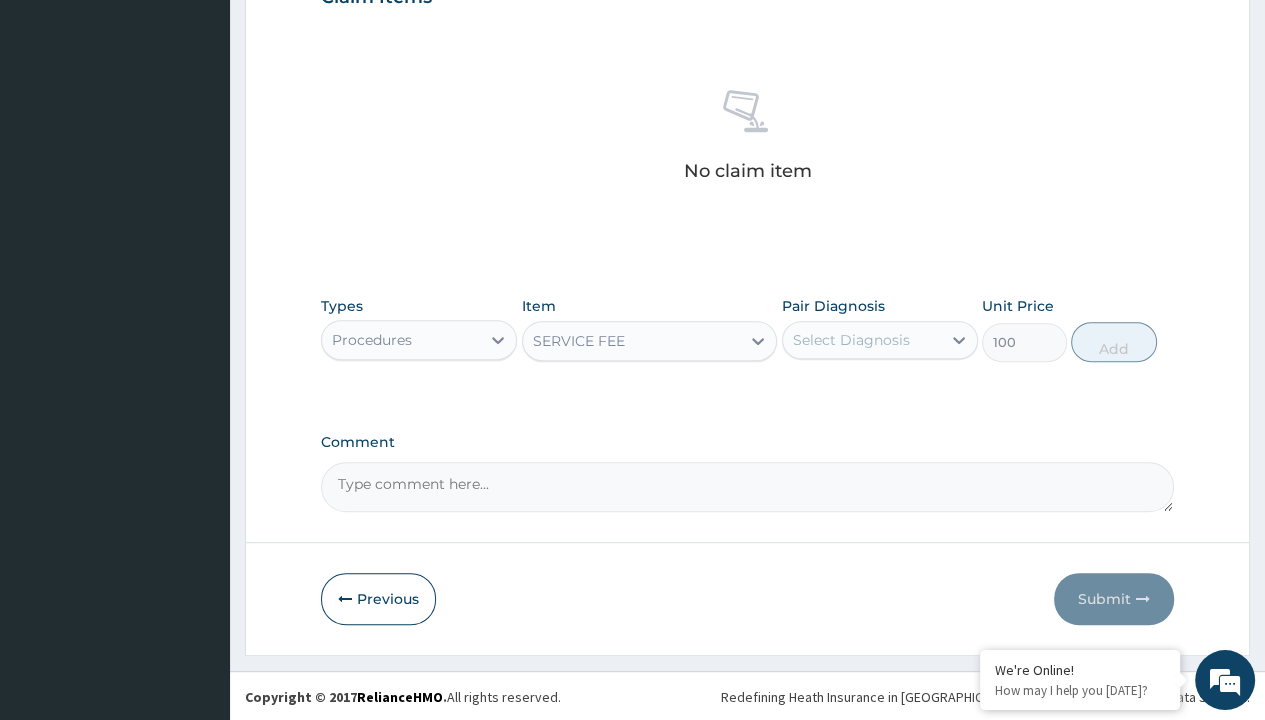 click on "Add" at bounding box center [1113, 342] 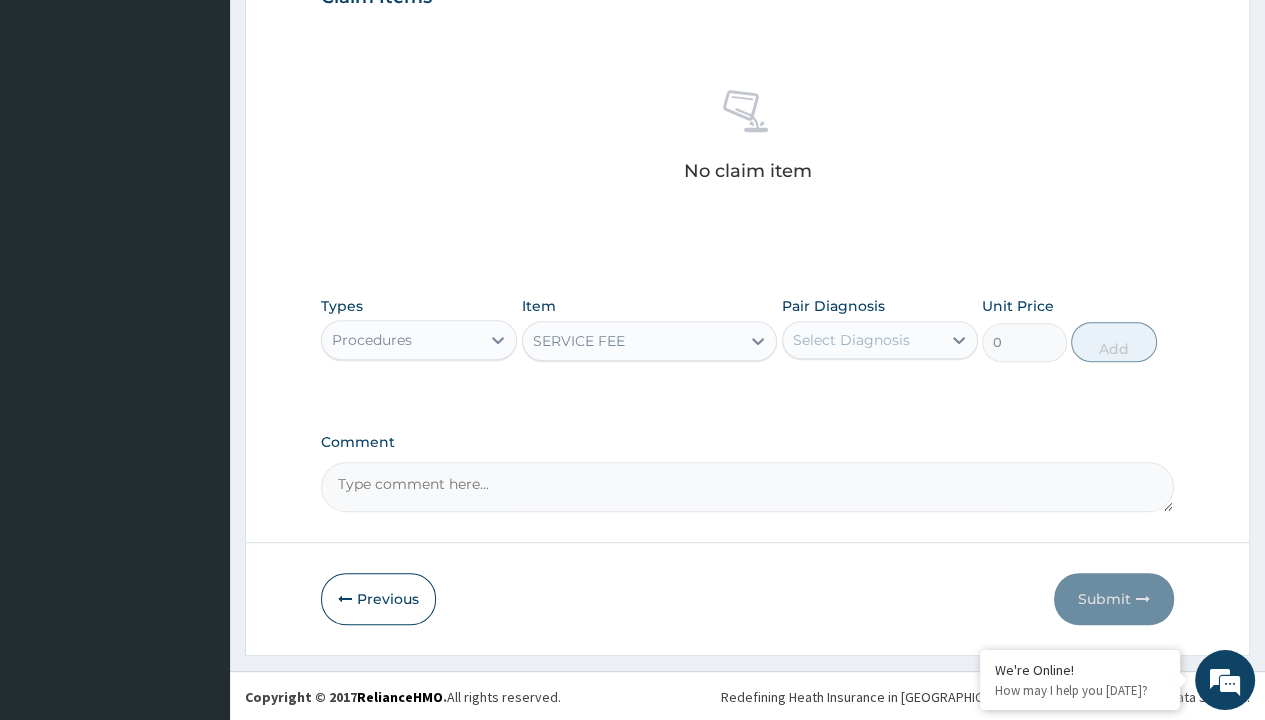 click on "Step  2  of 2 PA Code / Prescription Code PR/2A4165FC Encounter Date [DATE] Important Notice Please enter PA codes before entering items that are not attached to a PA code   All diagnoses entered must be linked to a claim item. Diagnosis & Claim Items that are visible but inactive cannot be edited because they were imported from an already approved PA code. Diagnosis Prescription collected Confirmed NB: All diagnosis must be linked to a claim item Claim Items No claim item Types Procedures Item option SERVICE FEE, selected.   Select is focused ,type to refine list, press Down to open the menu,  SERVICE FEE Pair Diagnosis Select Diagnosis Unit Price 0 Add Comment     Previous   Submit" at bounding box center [747, 20] 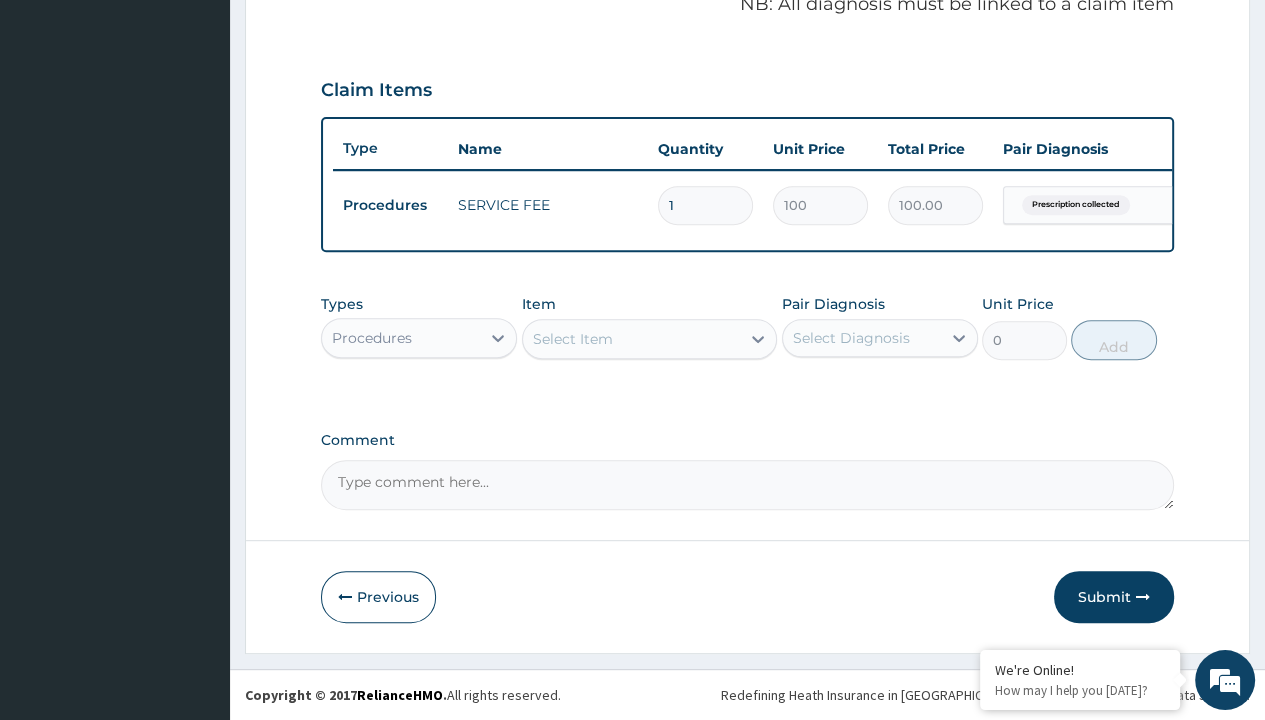 scroll, scrollTop: 639, scrollLeft: 0, axis: vertical 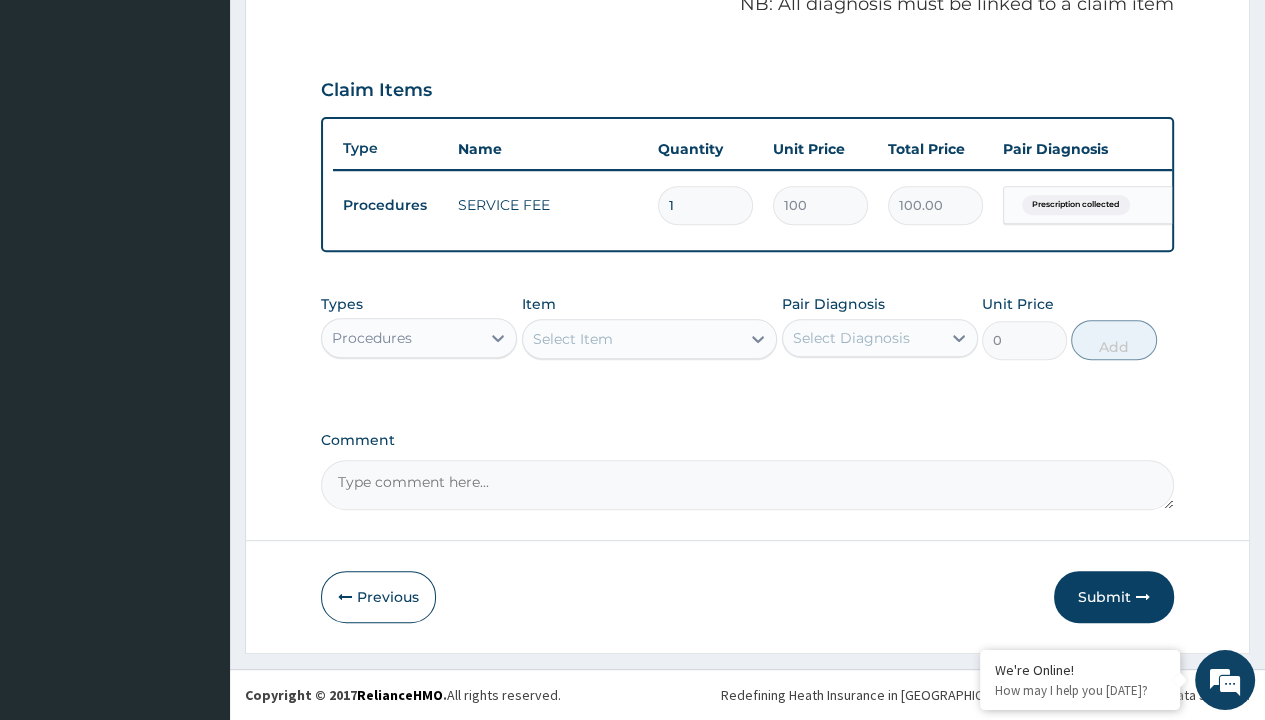 click on "Procedures" at bounding box center [372, 338] 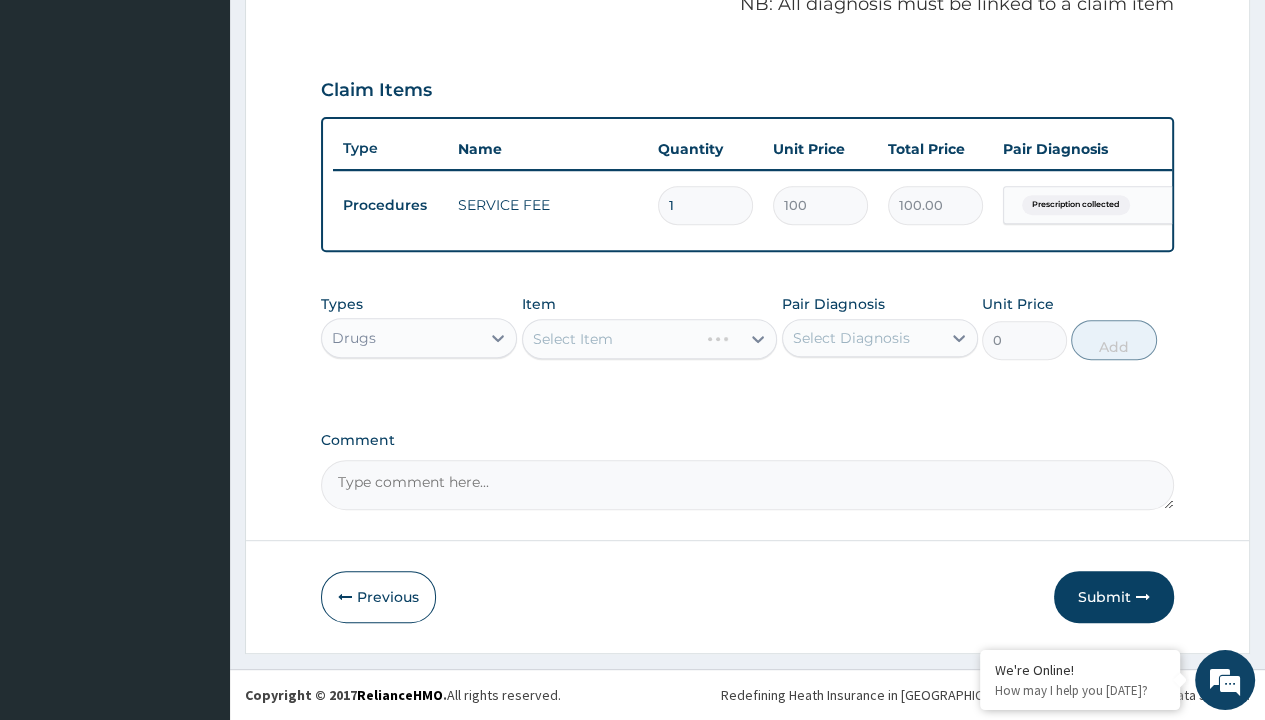 click on "Select Item" at bounding box center (573, 339) 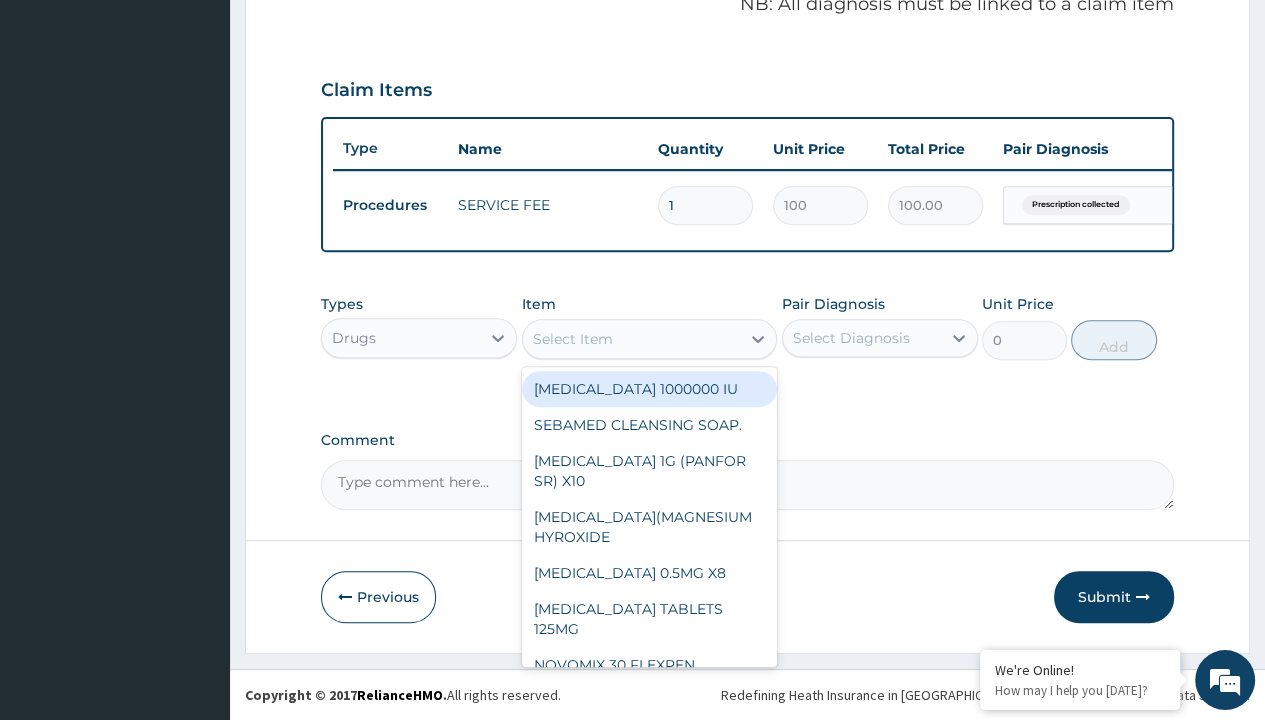 type on "arthermeter + [MEDICAL_DATA] tab (lokmal)" 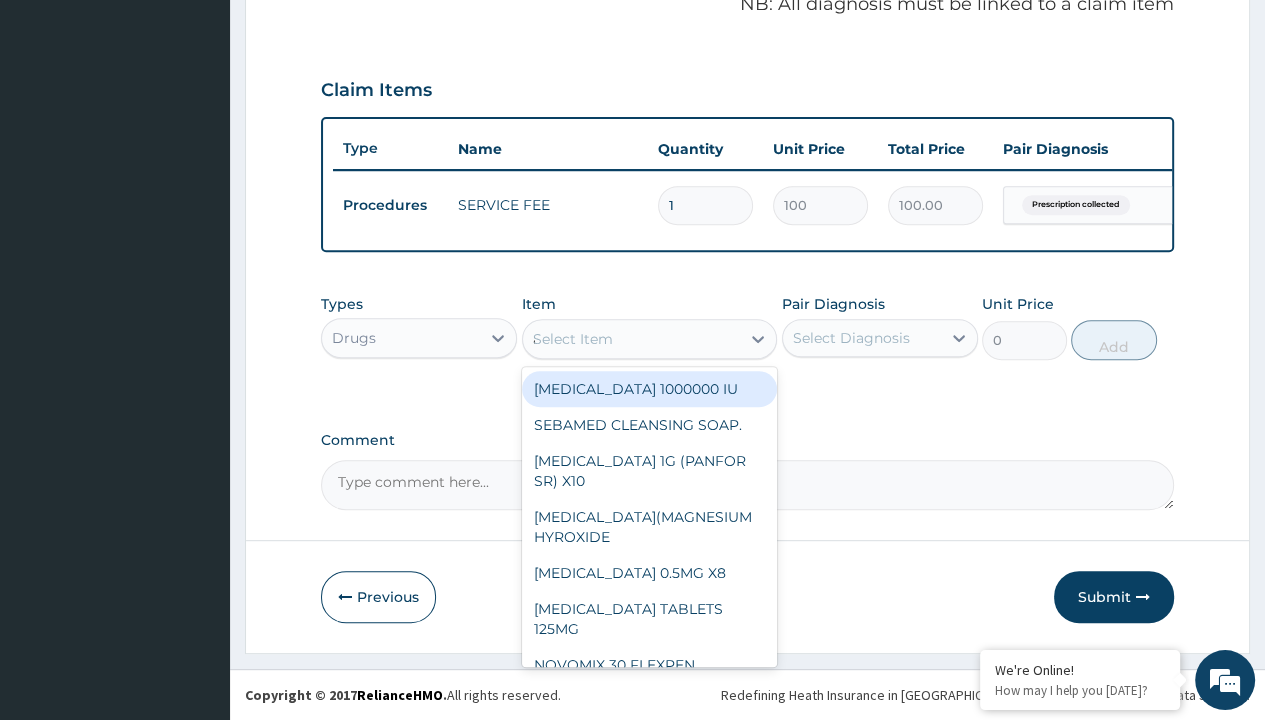 click on "ARTHERMETER + [MEDICAL_DATA] TAB (LOKMAL)" at bounding box center [650, 40175] 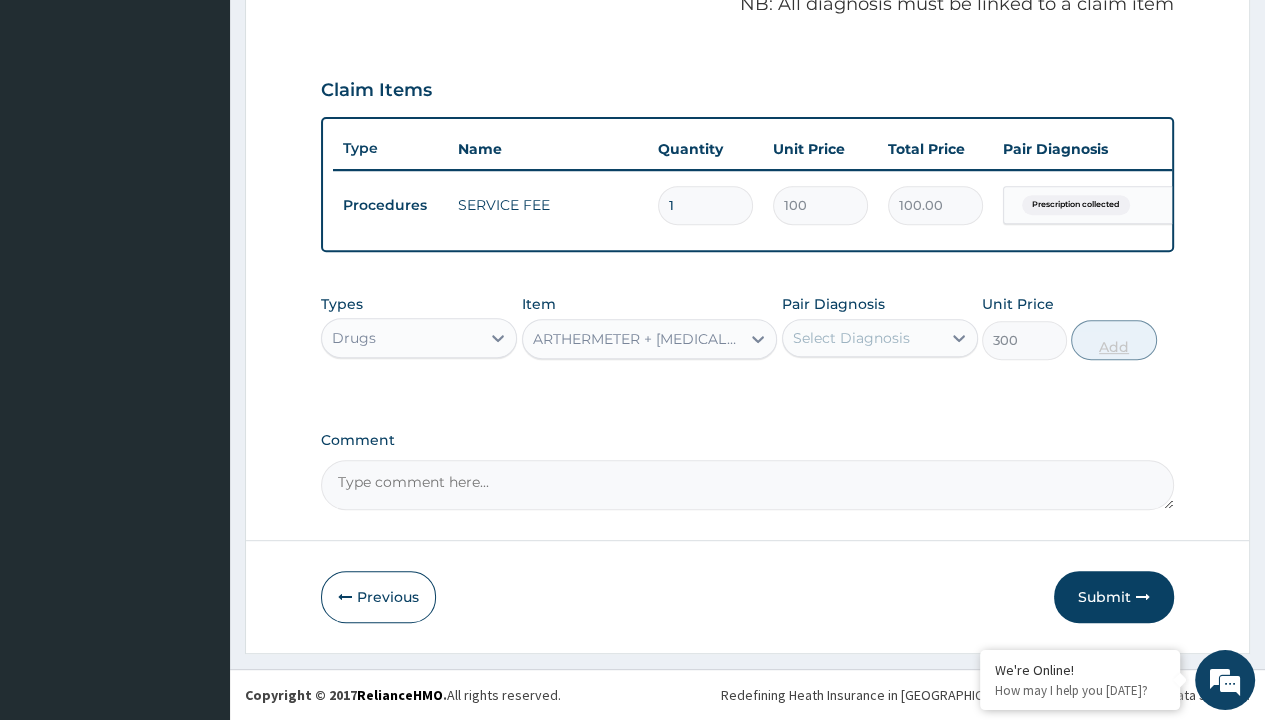 click on "Prescription collected" at bounding box center (409, -74) 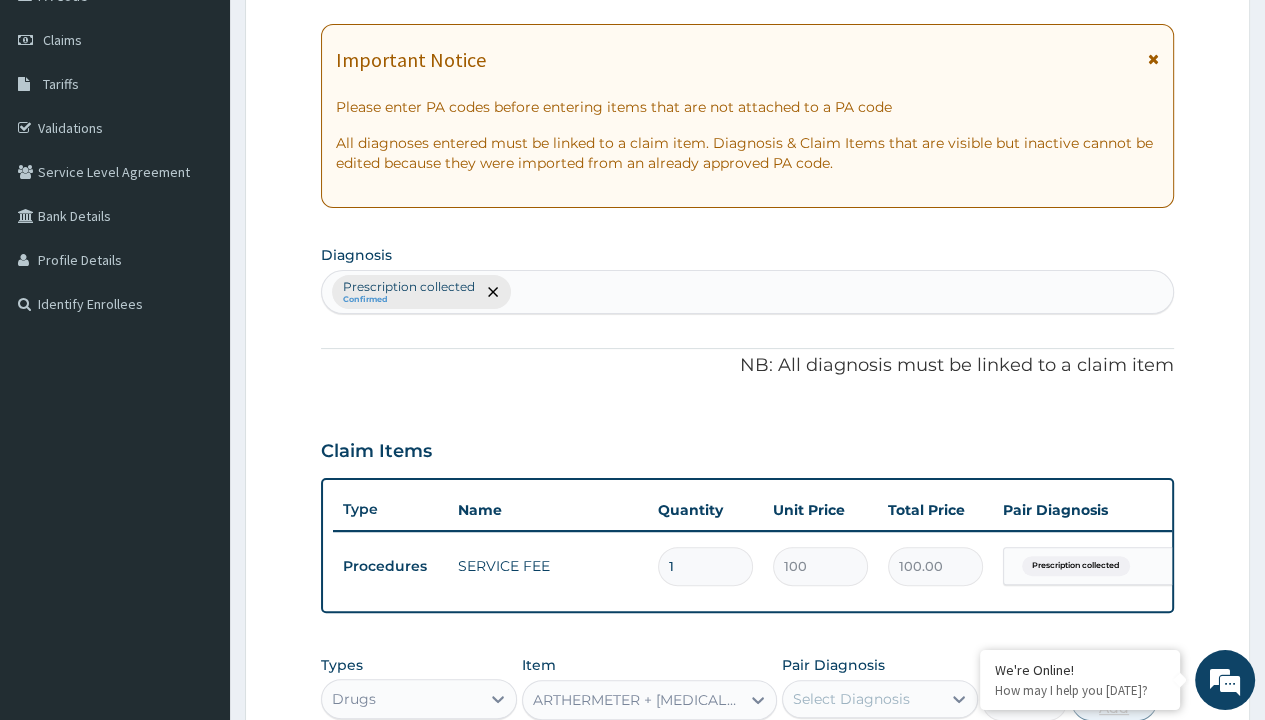 type on "prescription collected" 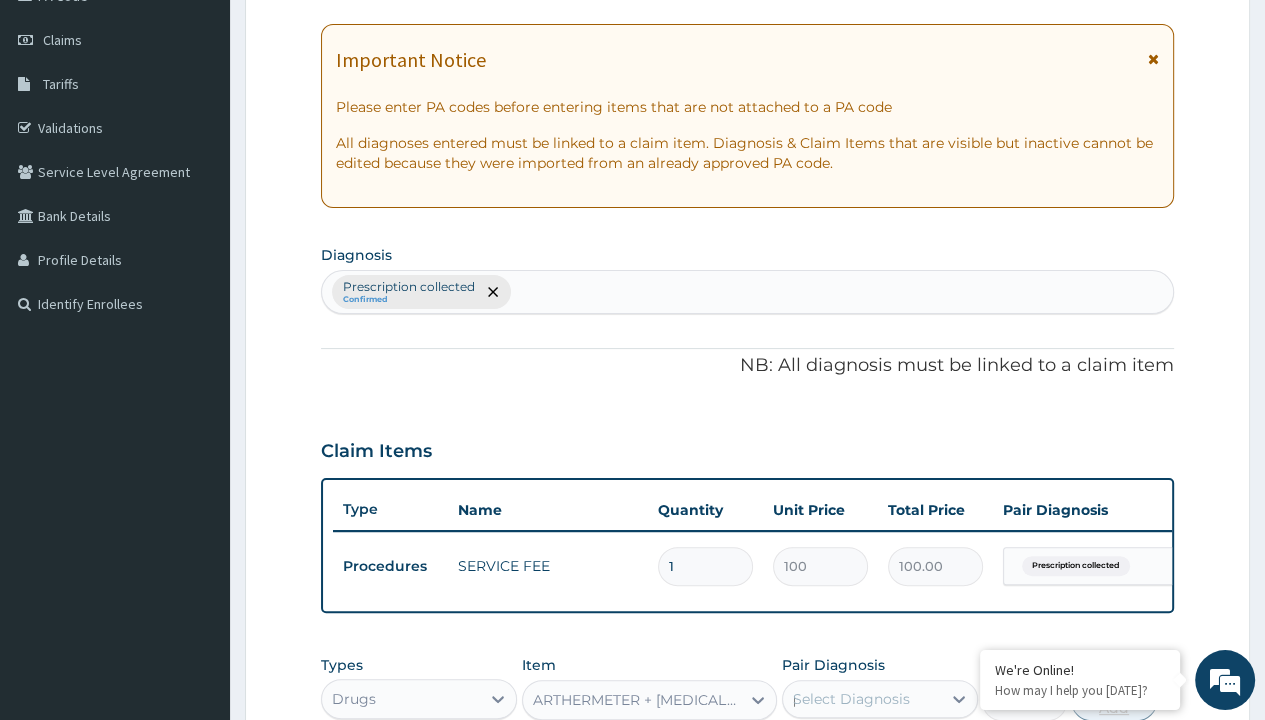 type 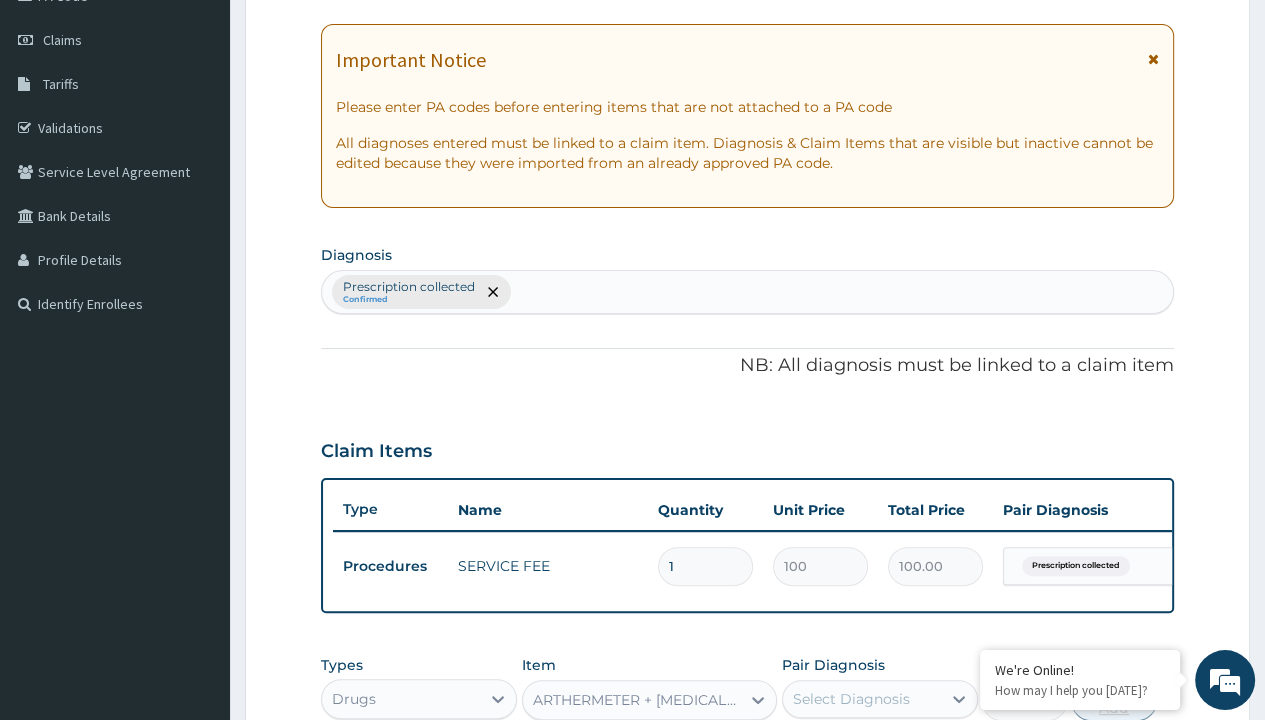 click on "Add" at bounding box center (1113, 701) 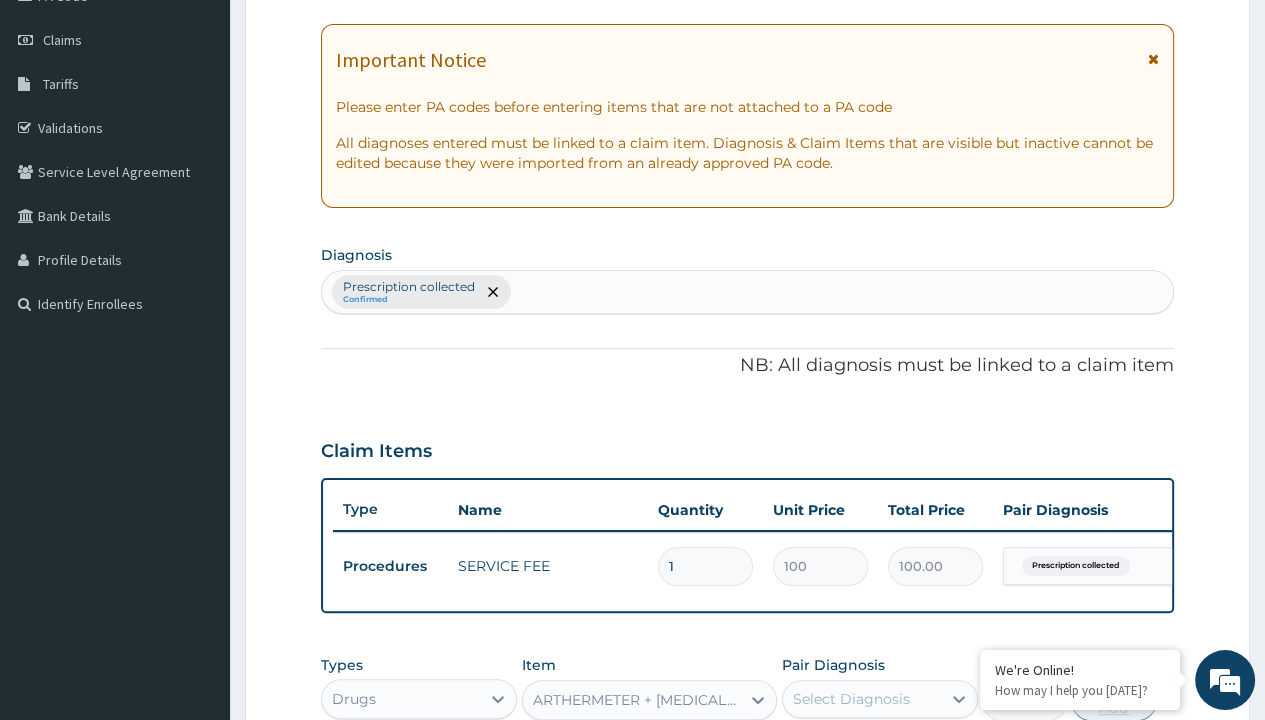 scroll, scrollTop: 639, scrollLeft: 0, axis: vertical 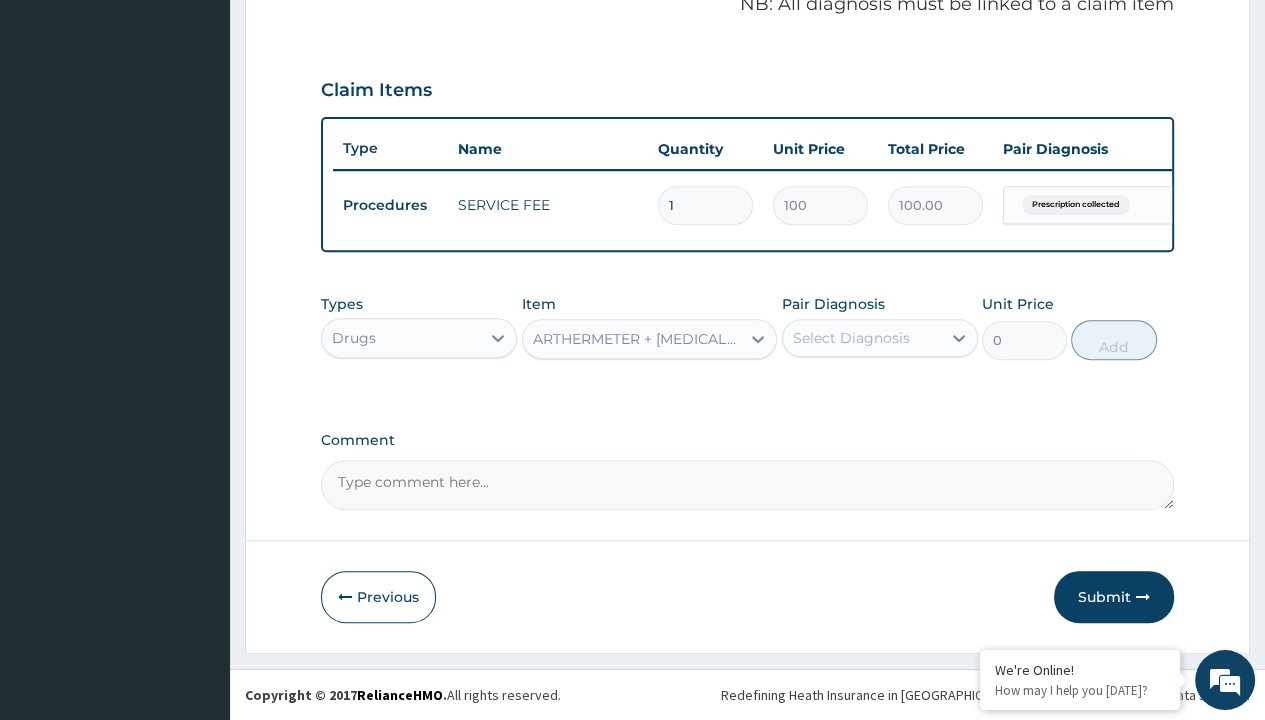 click on "Step  2  of 2 PA Code / Prescription Code PR/2A4165FC Encounter Date [DATE] Important Notice Please enter PA codes before entering items that are not attached to a PA code   All diagnoses entered must be linked to a claim item. Diagnosis & Claim Items that are visible but inactive cannot be edited because they were imported from an already approved PA code. Diagnosis Prescription collected Confirmed NB: All diagnosis must be linked to a claim item Claim Items Type Name Quantity Unit Price Total Price Pair Diagnosis Actions Procedures SERVICE FEE 1 100 100.00 Prescription collected Delete Types Drugs Item option ARTHERMETER + [MEDICAL_DATA] TAB (LOKMAL), selected.   Select is focused ,type to refine list, press Down to open the menu,  ARTHERMETER + [MEDICAL_DATA] TAB (LOKMAL) Pair Diagnosis Select Diagnosis Unit Price 0 Add Comment     Previous   Submit" at bounding box center [747, 66] 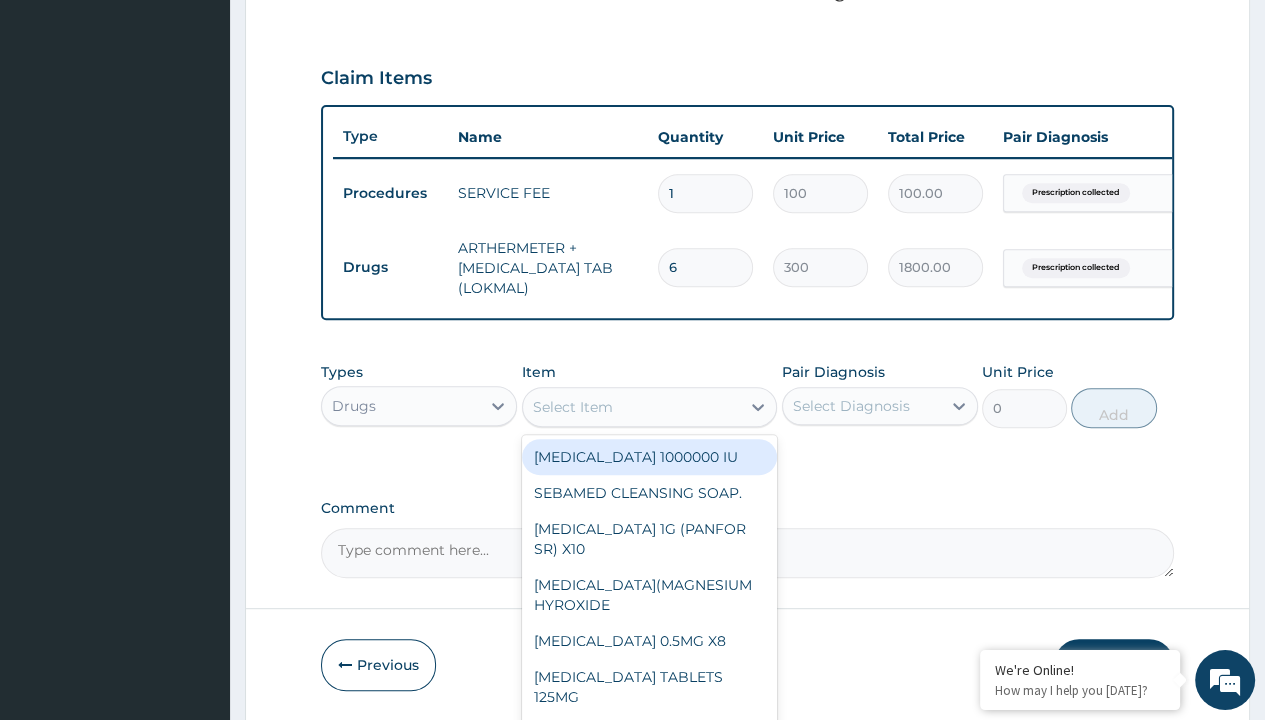 type on "[MEDICAL_DATA] 1g tab x 10/sach" 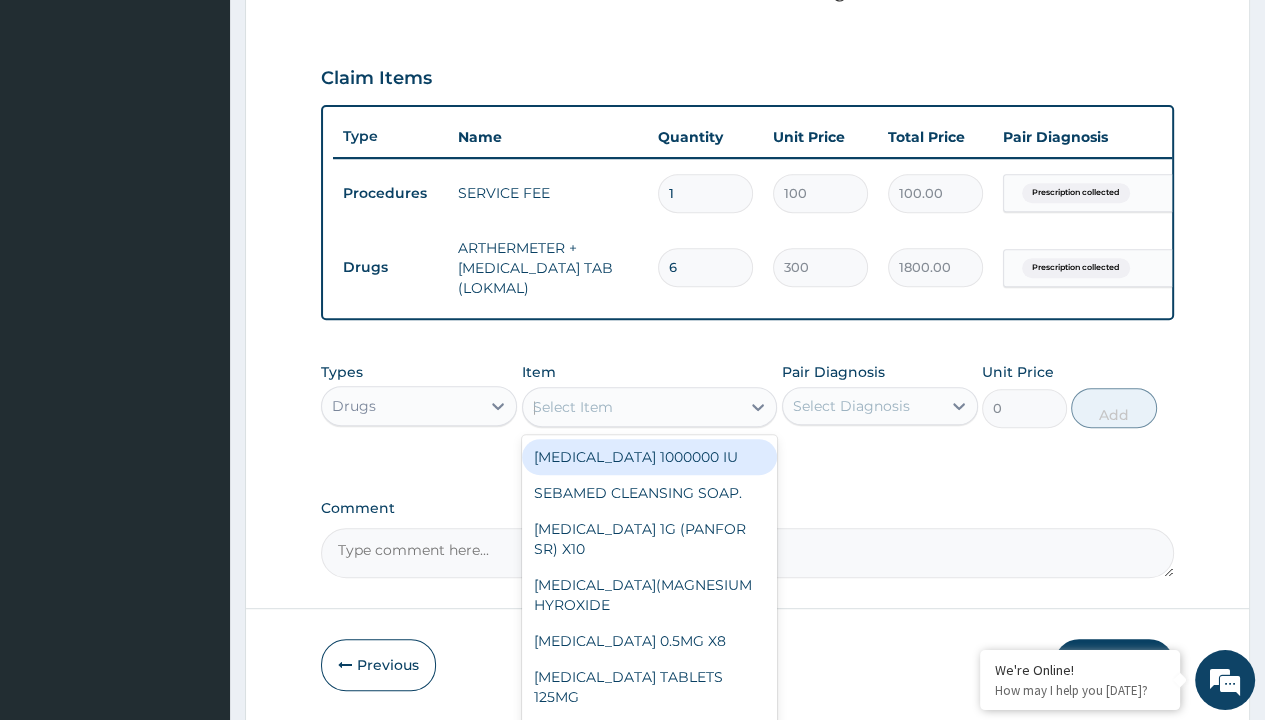 scroll, scrollTop: 0, scrollLeft: 0, axis: both 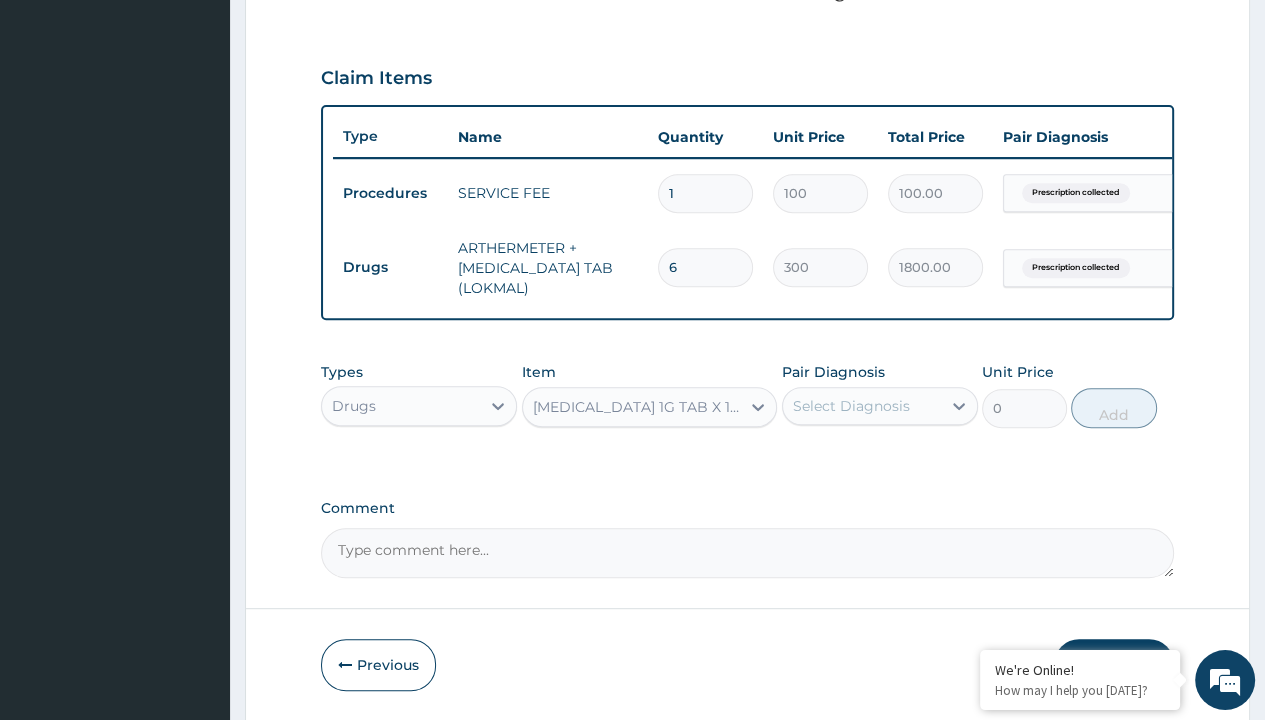 type 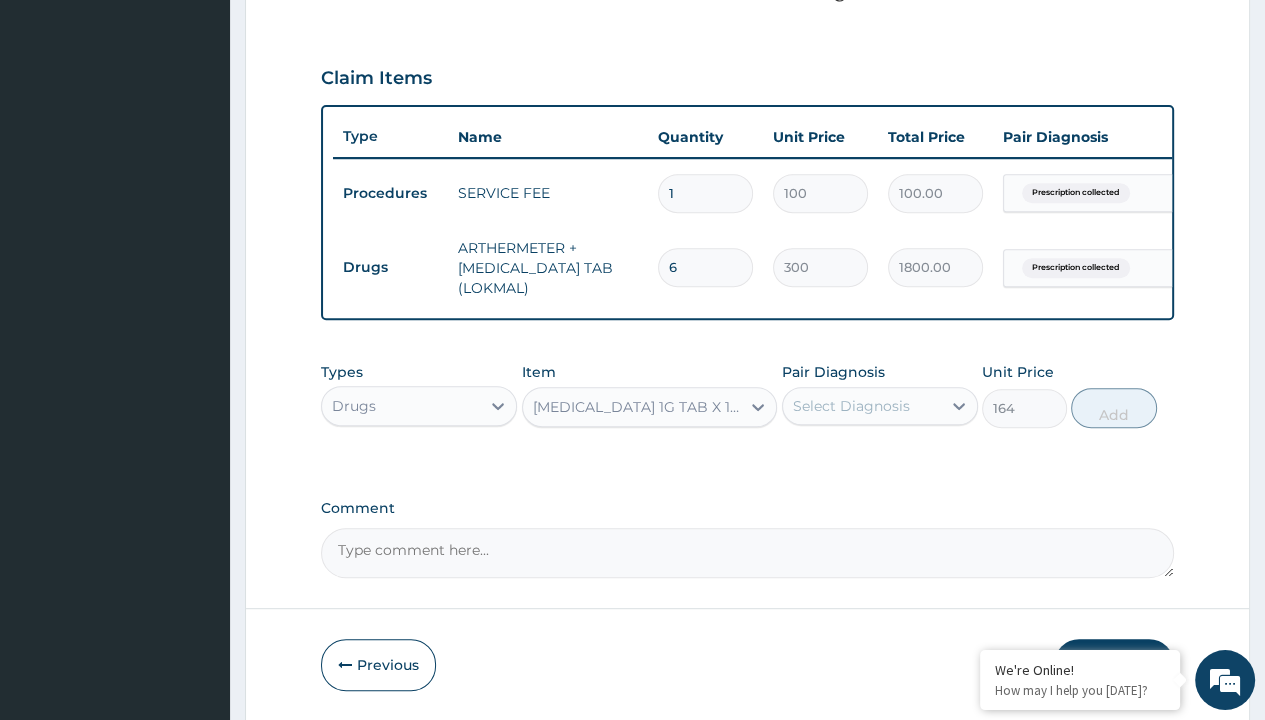 scroll, scrollTop: 0, scrollLeft: 0, axis: both 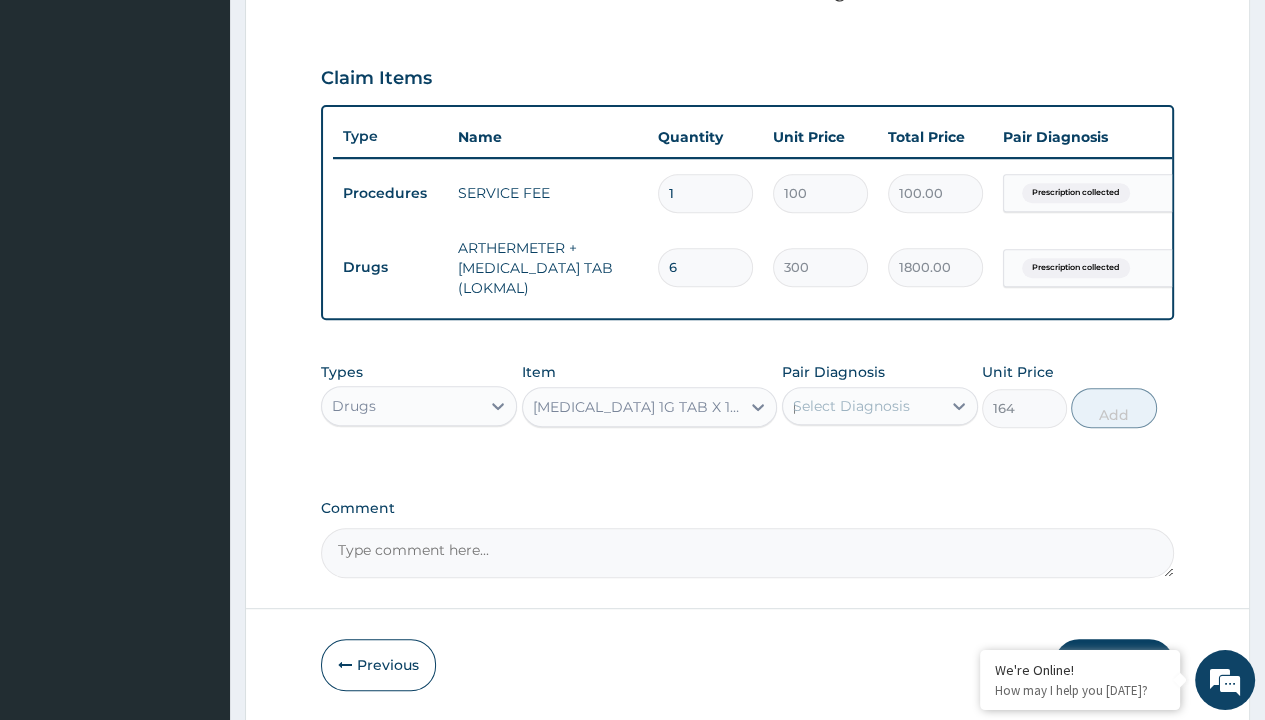 type 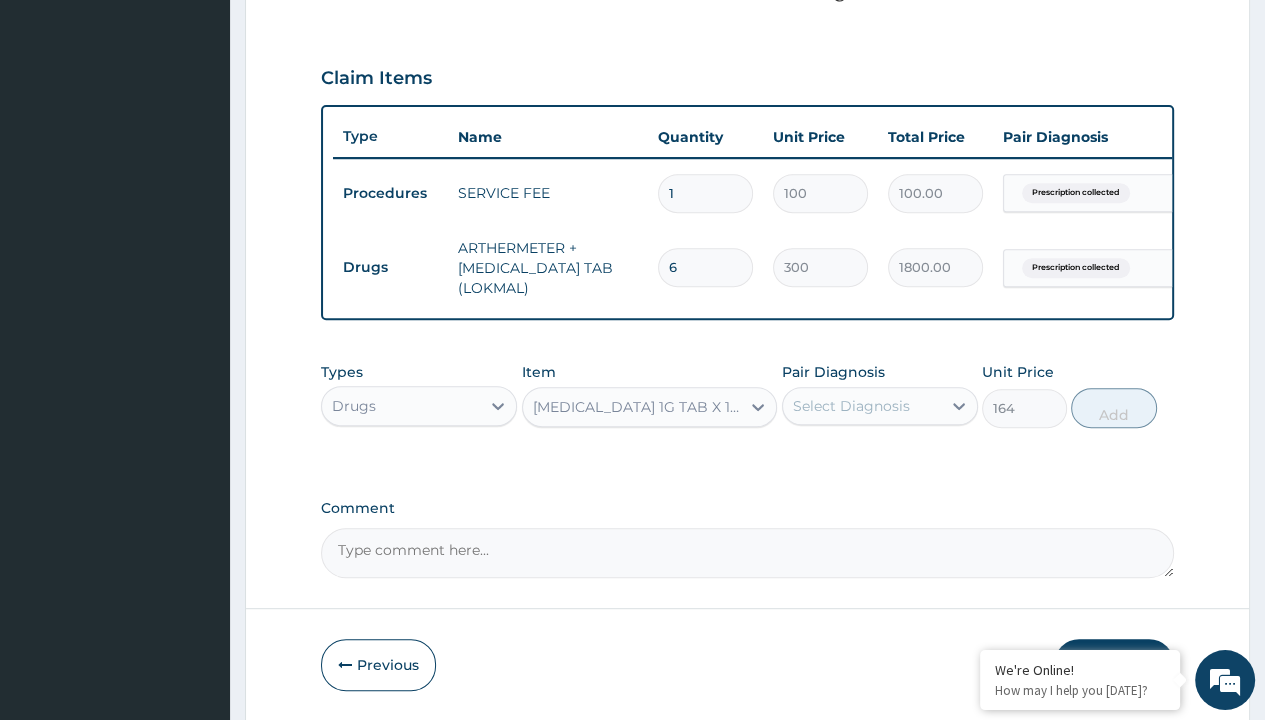scroll, scrollTop: 719, scrollLeft: 0, axis: vertical 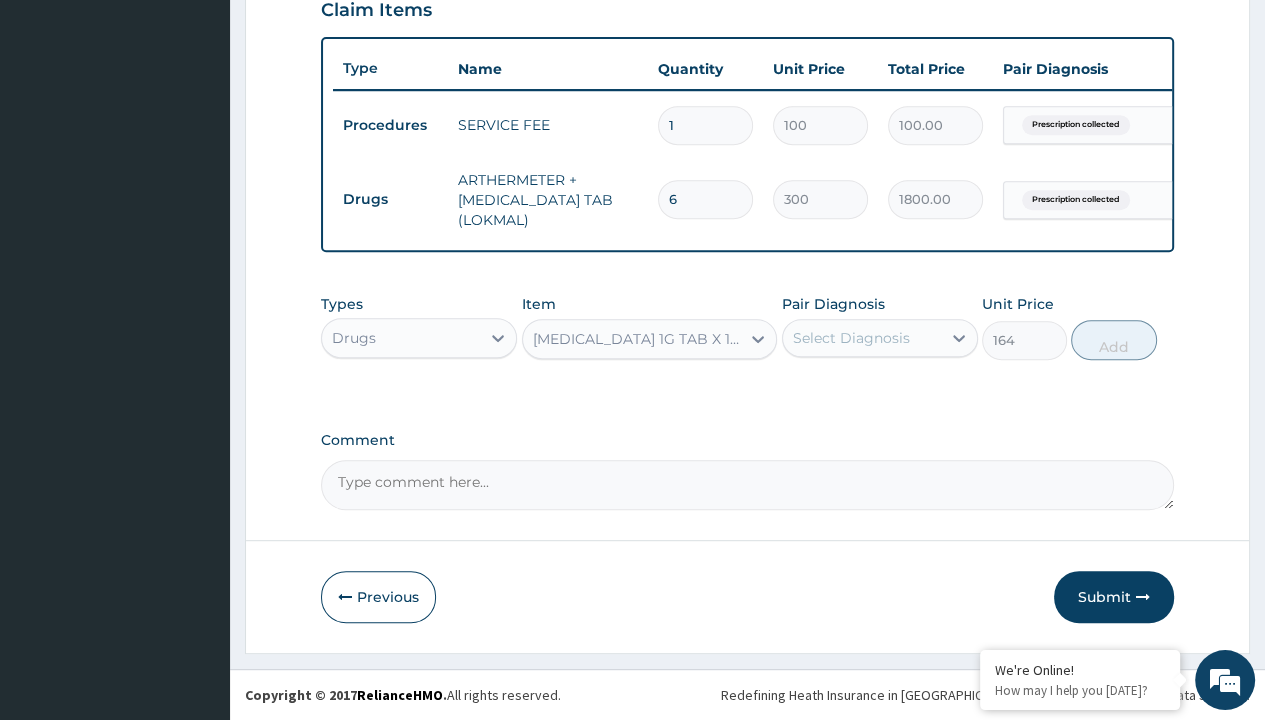 click on "Add" at bounding box center [1113, 340] 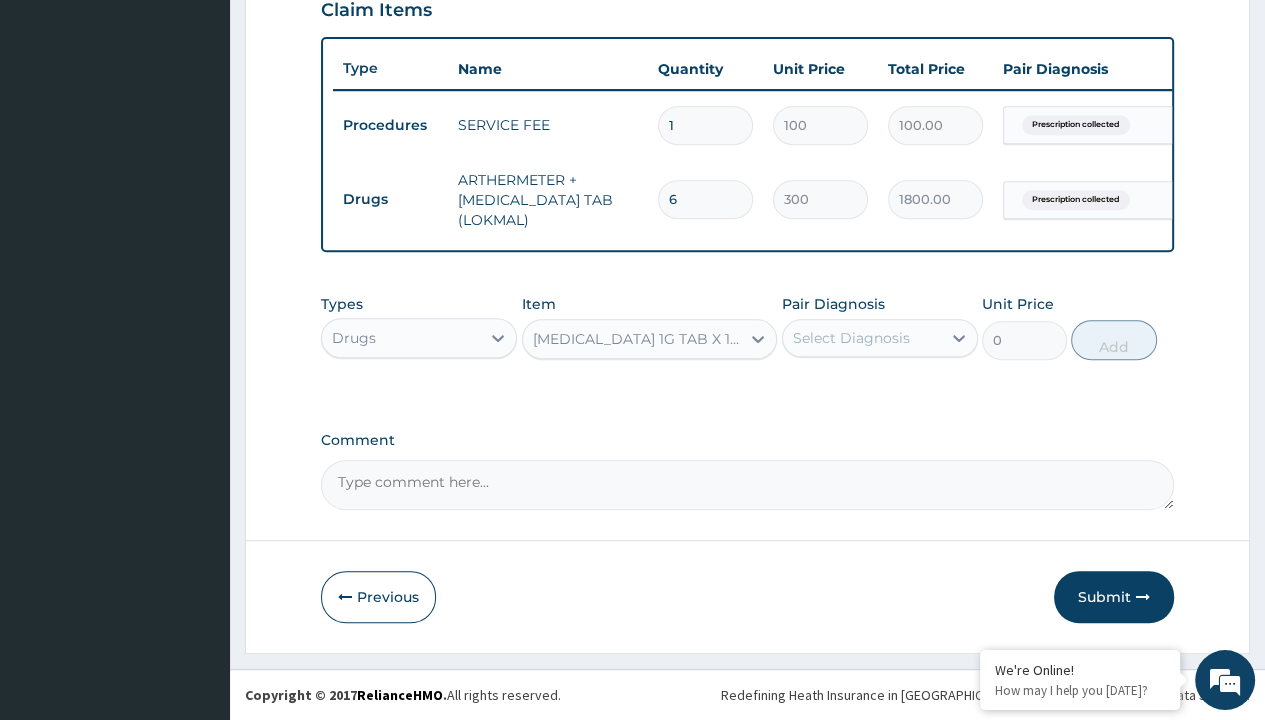 click on "Step  2  of 2 PA Code / Prescription Code PR/2A4165FC Encounter Date [DATE] Important Notice Please enter PA codes before entering items that are not attached to a PA code   All diagnoses entered must be linked to a claim item. Diagnosis & Claim Items that are visible but inactive cannot be edited because they were imported from an already approved PA code. Diagnosis Prescription collected Confirmed NB: All diagnosis must be linked to a claim item Claim Items Type Name Quantity Unit Price Total Price Pair Diagnosis Actions Procedures SERVICE FEE 1 100 100.00 Prescription collected Delete Drugs ARTHERMETER + [MEDICAL_DATA] TAB (LOKMAL) 6 300 1800.00 Prescription collected Delete Types Drugs Item option [MEDICAL_DATA] 1G TAB X 10/SACH, selected.   Select is focused ,type to refine list, press Down to open the menu,  [MEDICAL_DATA] 1G TAB X 10/SACH Pair Diagnosis Select Diagnosis Unit Price 0 Add Comment     Previous   Submit" at bounding box center (747, 26) 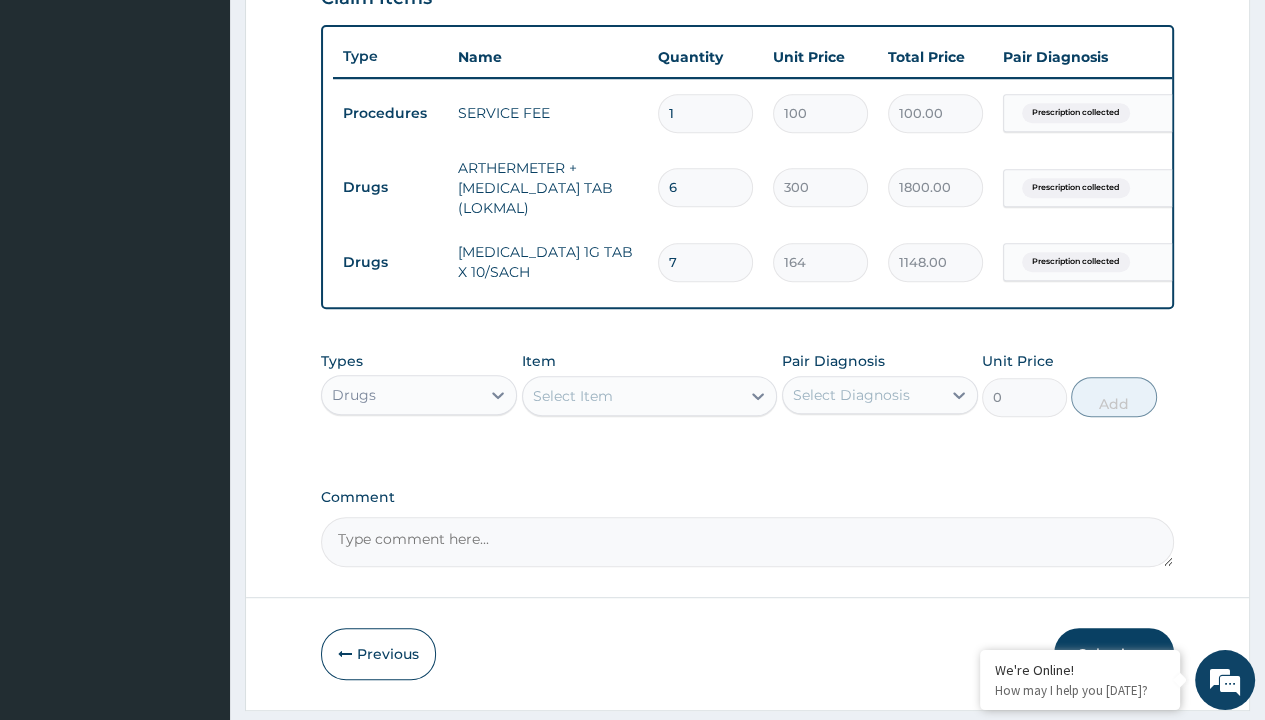 scroll, scrollTop: 0, scrollLeft: 0, axis: both 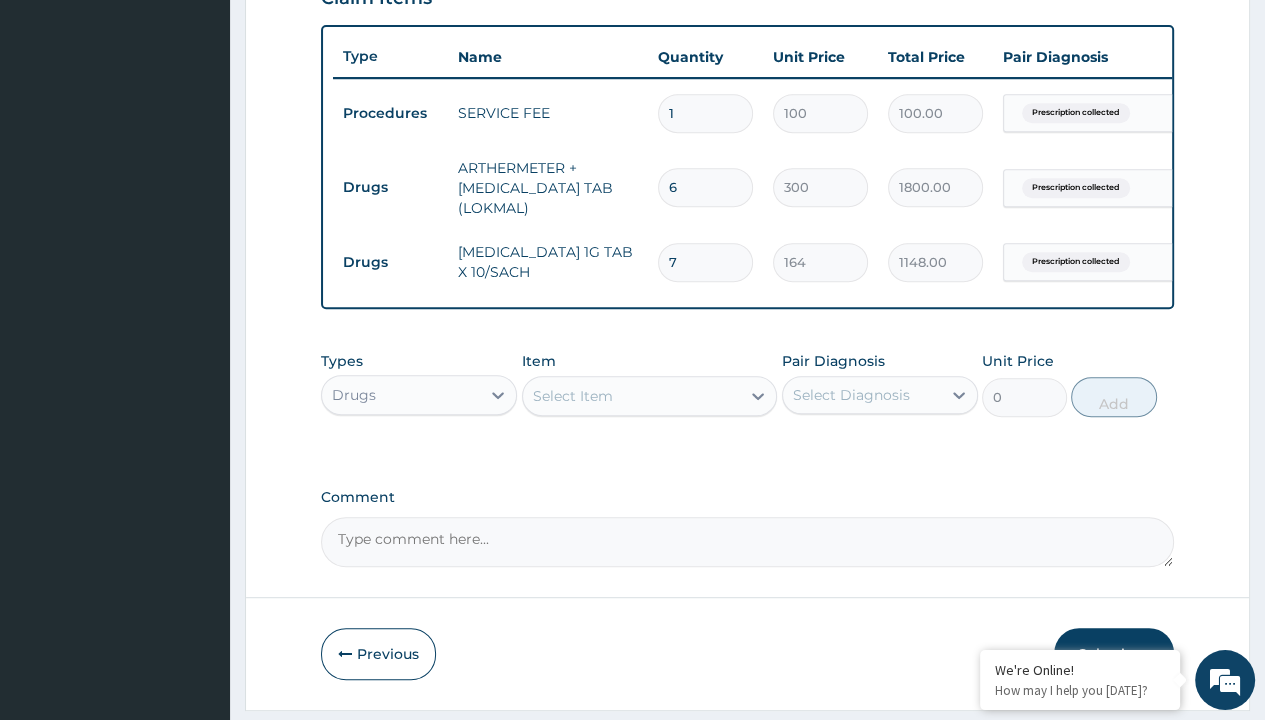 click on "Drugs" at bounding box center [390, 187] 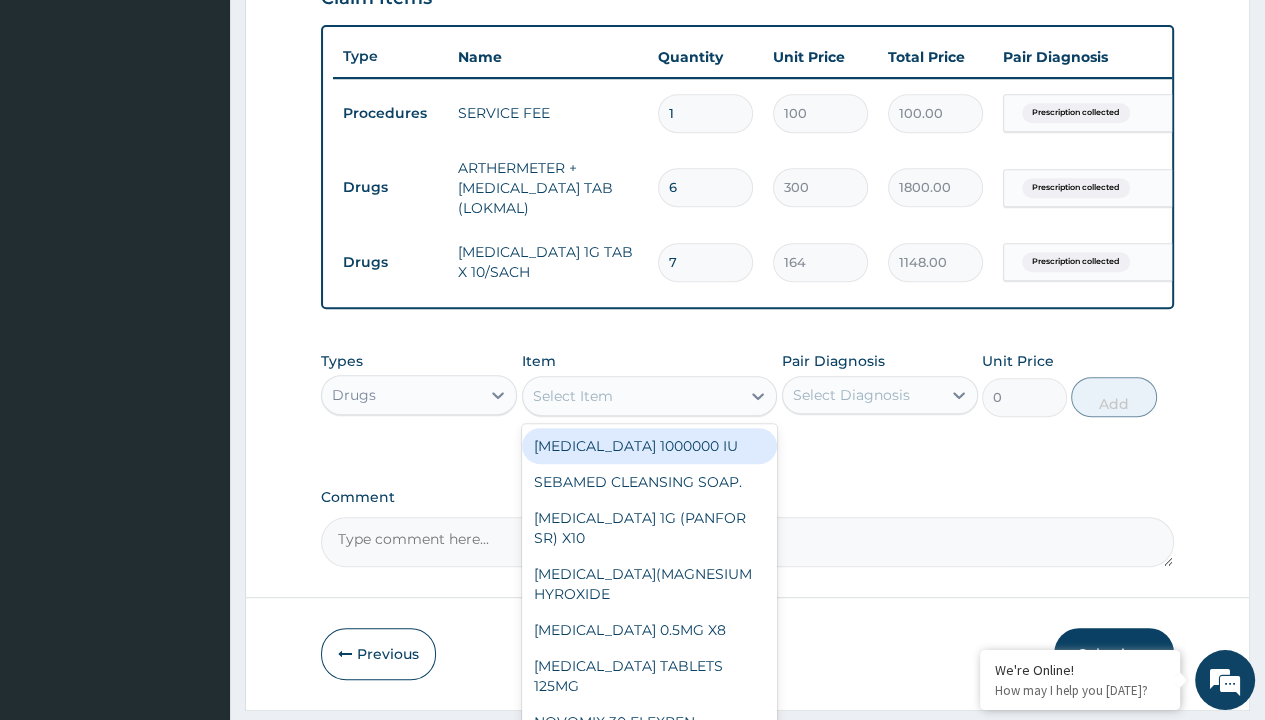 scroll, scrollTop: 0, scrollLeft: 0, axis: both 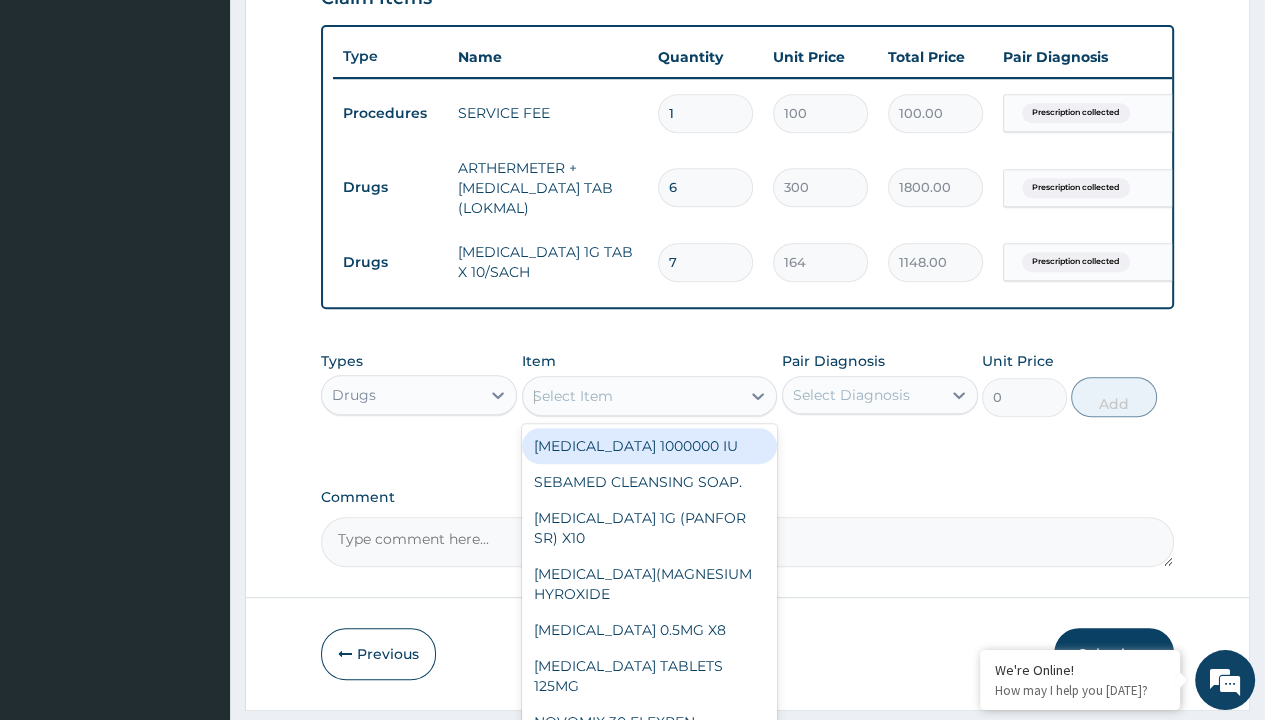 click on "[MEDICAL_DATA] 100MG X 20" at bounding box center [650, 29598] 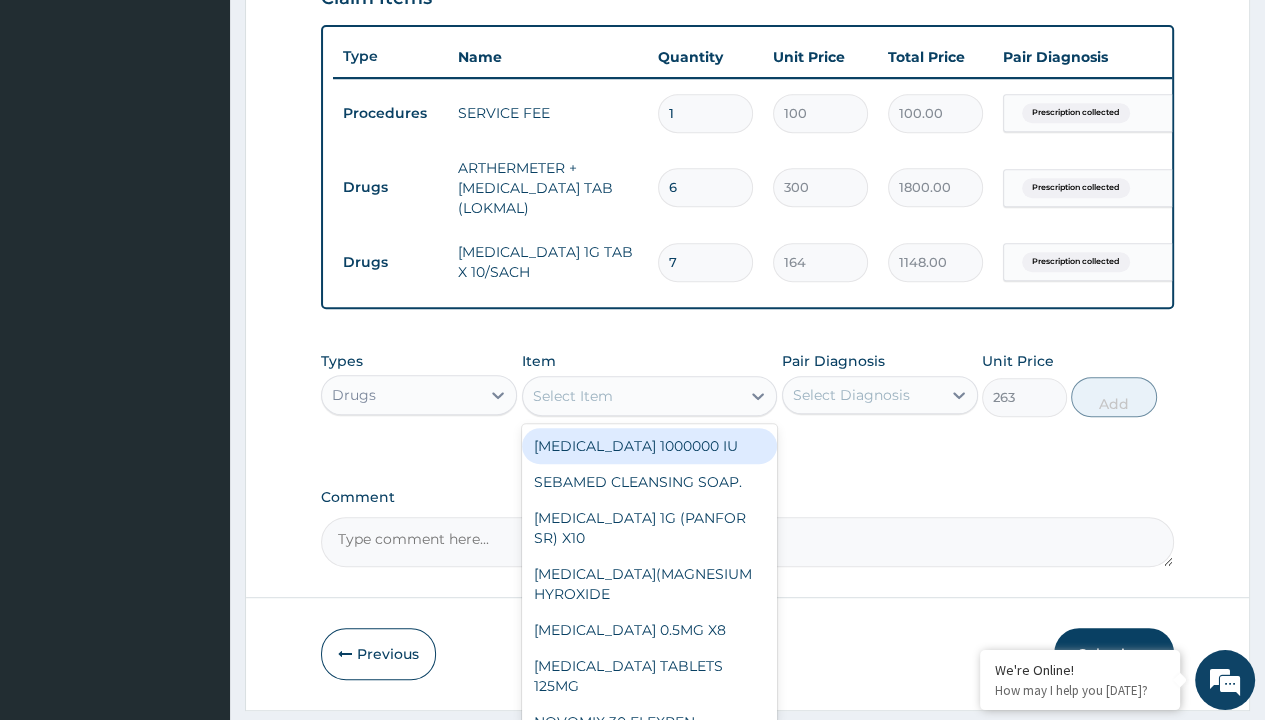 scroll, scrollTop: 0, scrollLeft: 0, axis: both 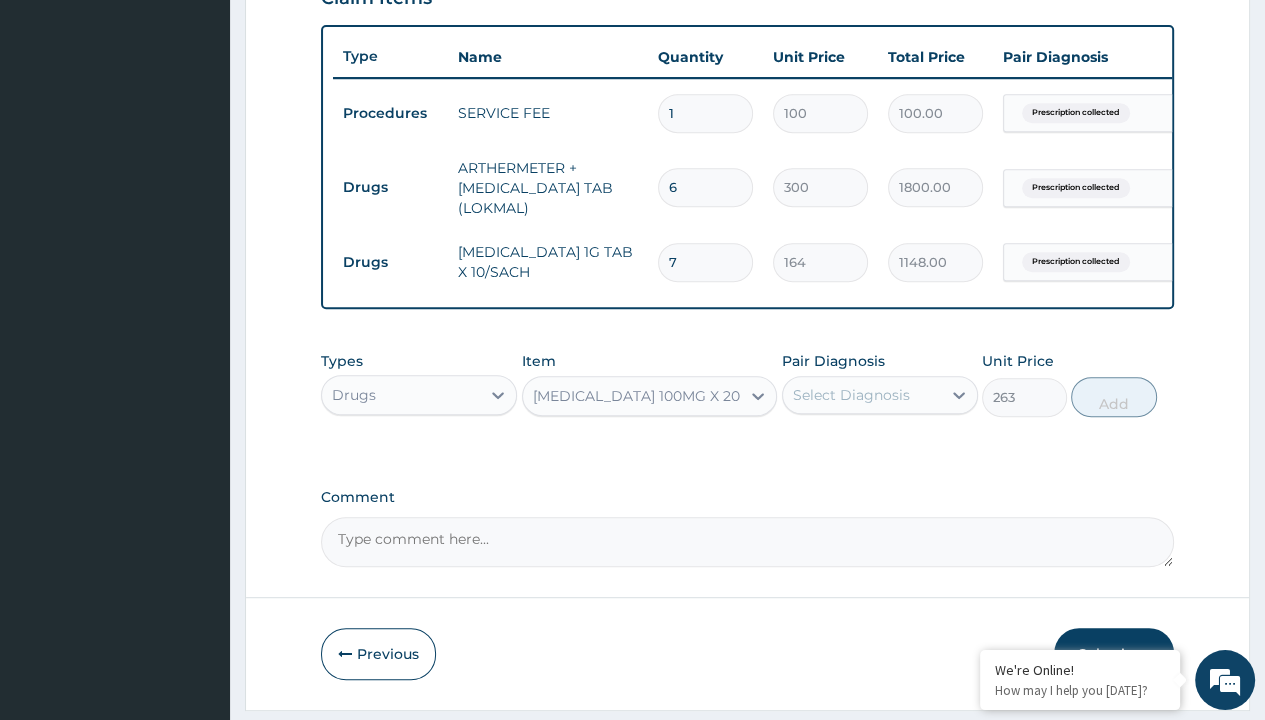 type on "prescription collected" 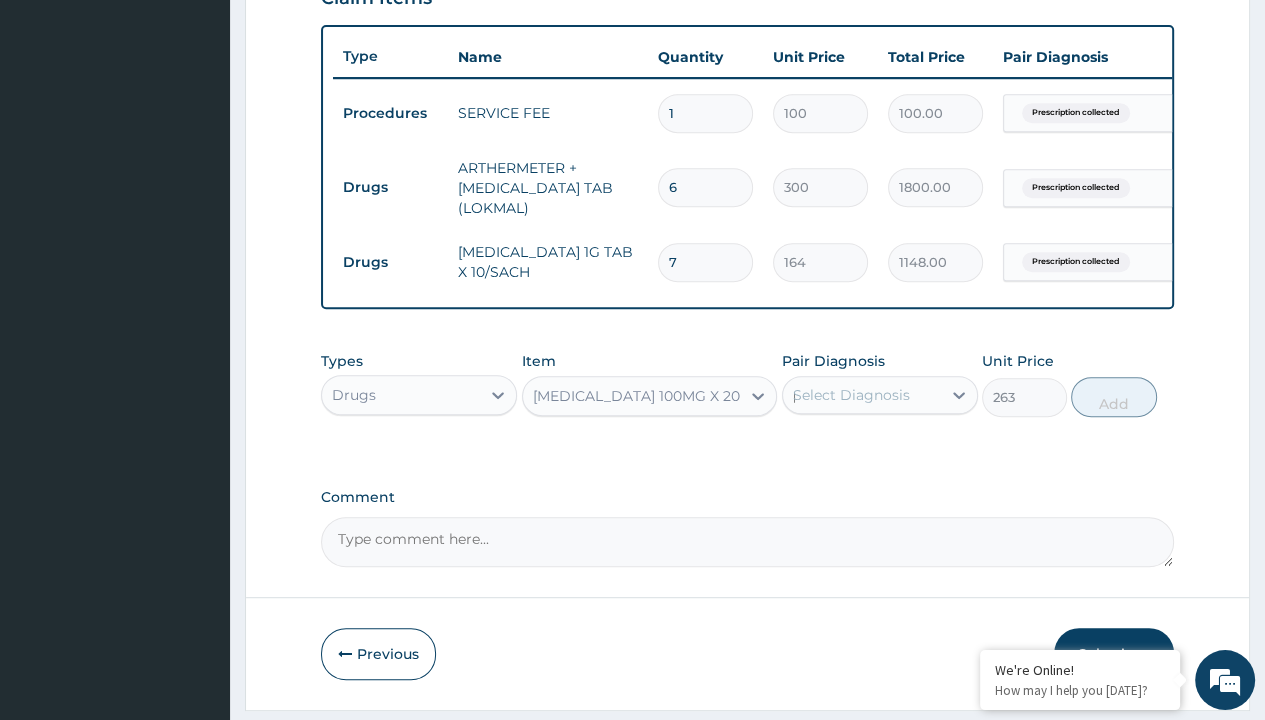 scroll, scrollTop: 788, scrollLeft: 0, axis: vertical 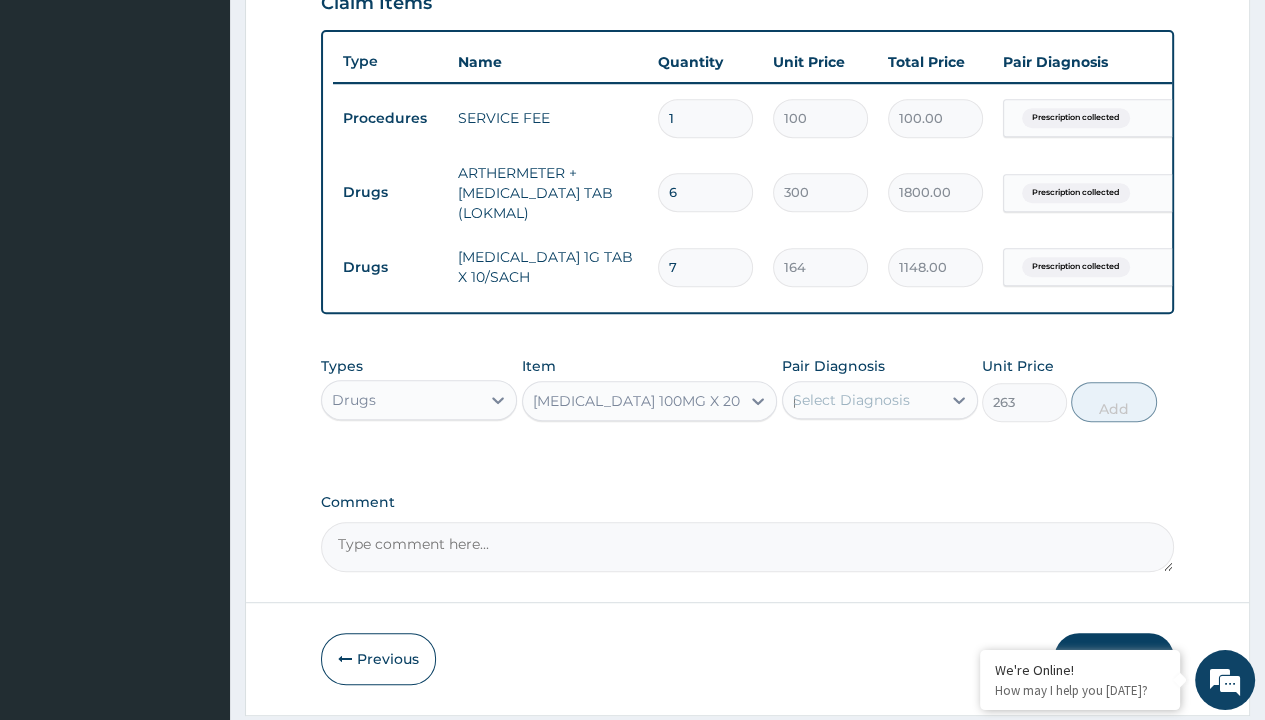 type 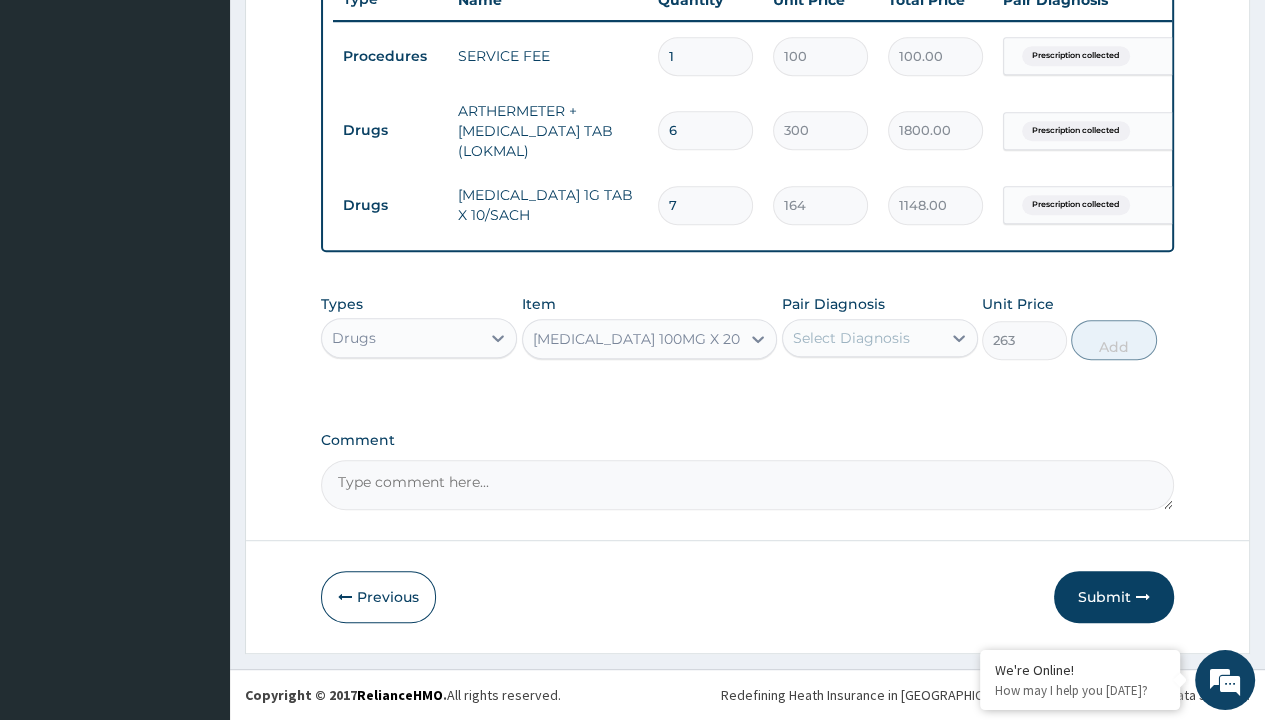 scroll, scrollTop: 0, scrollLeft: 0, axis: both 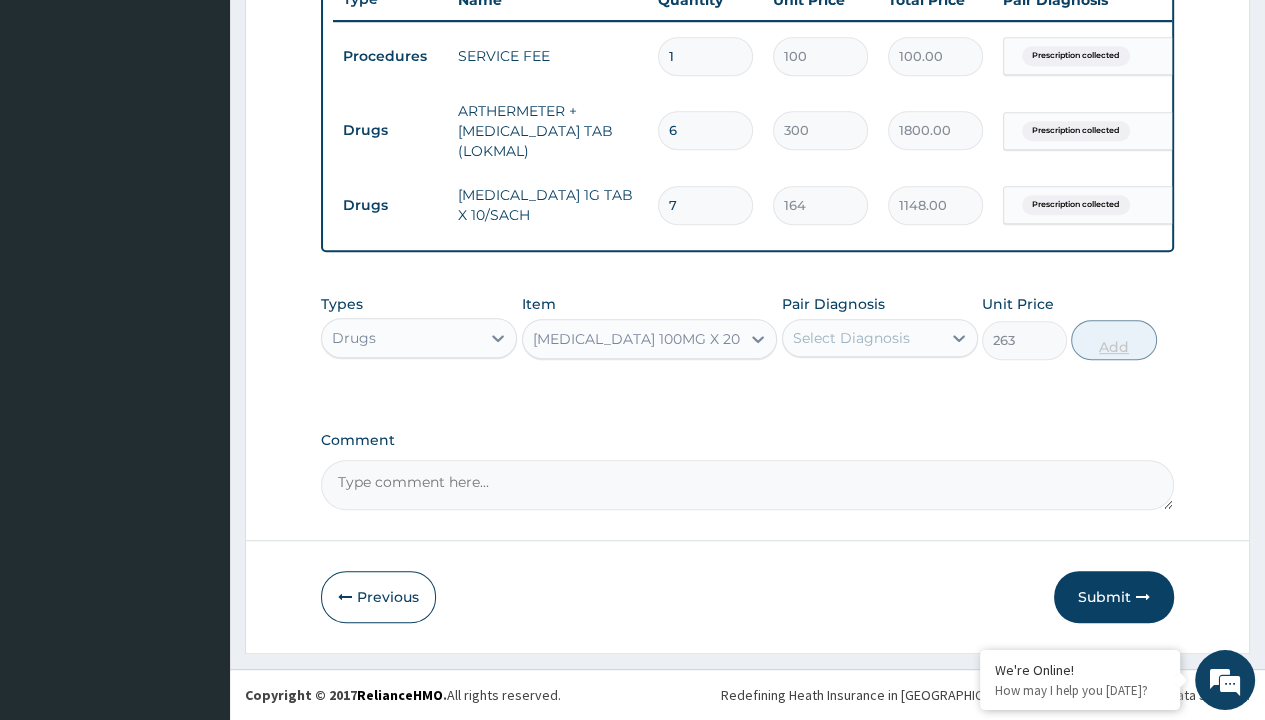 click on "Add" at bounding box center [1113, 340] 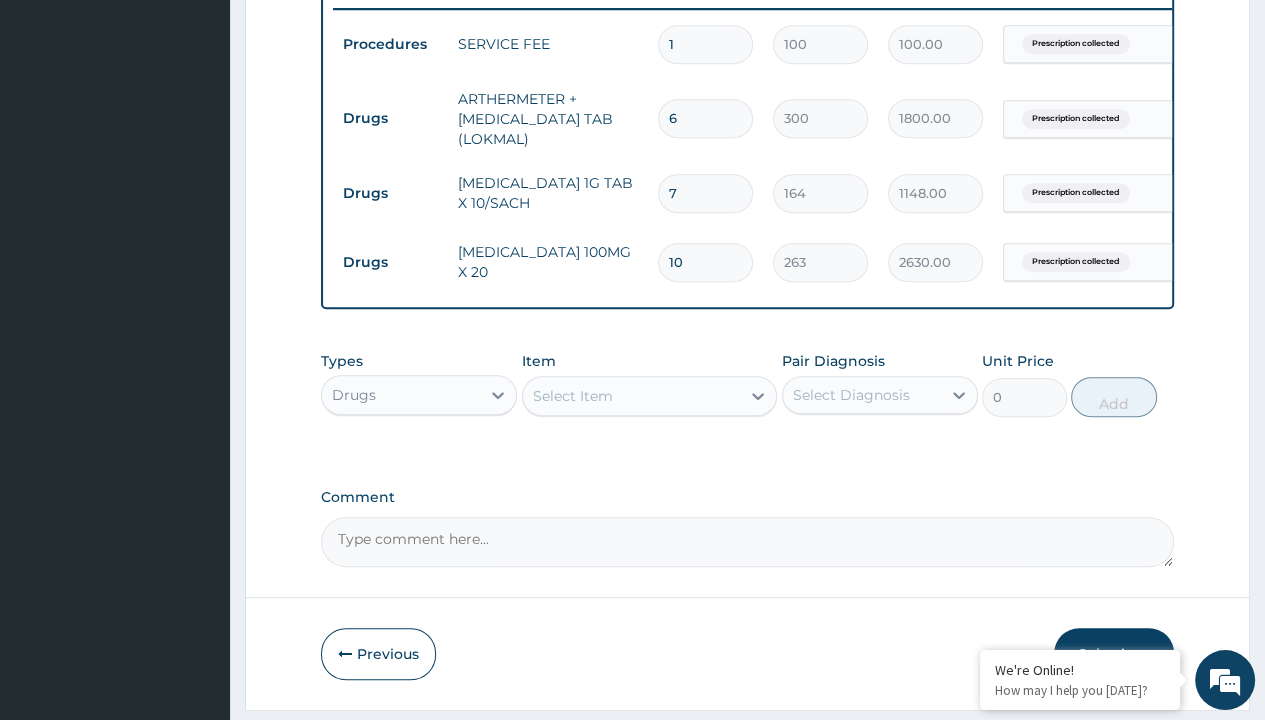 click on "Submit" at bounding box center [1114, 654] 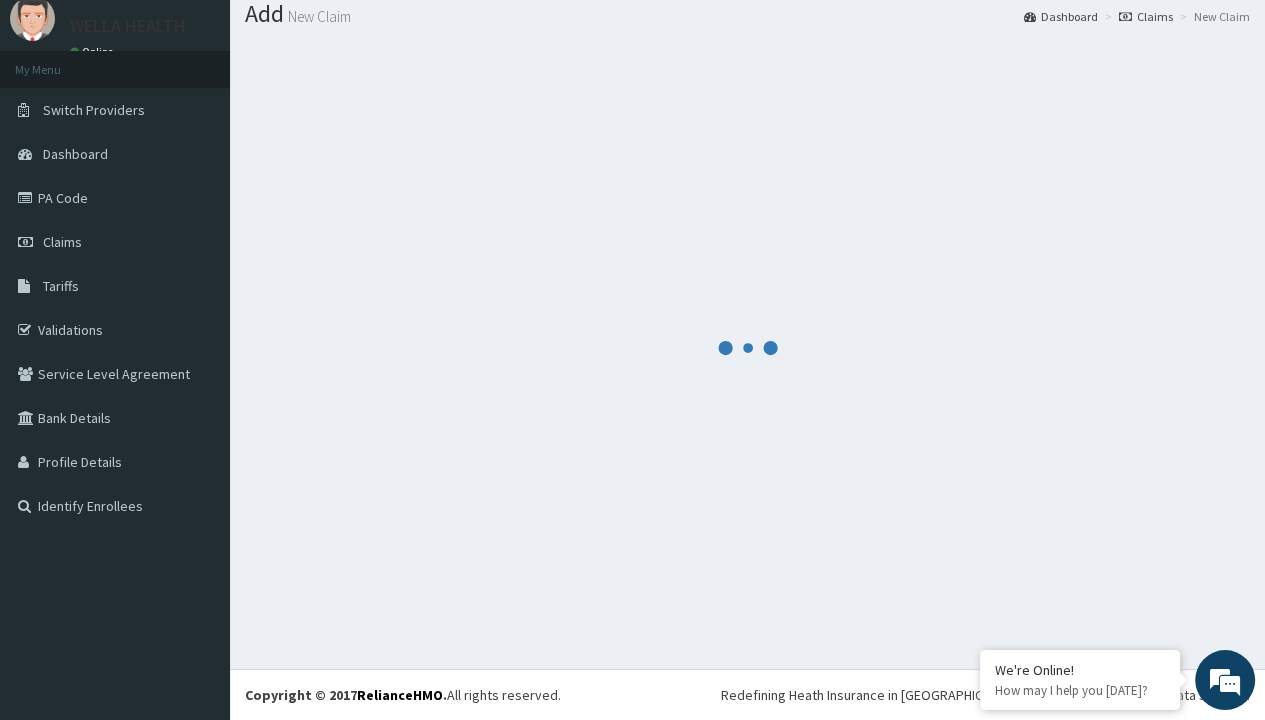 scroll, scrollTop: 856, scrollLeft: 0, axis: vertical 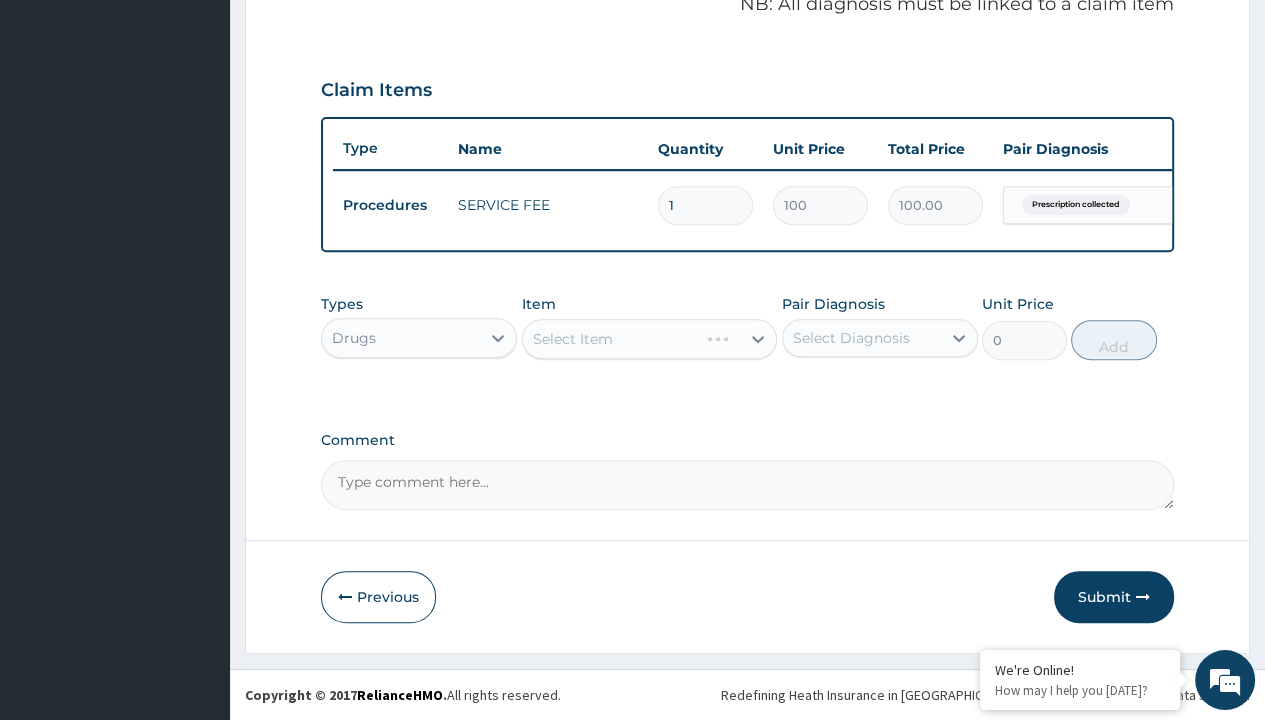 click on "Select Item" at bounding box center [573, 339] 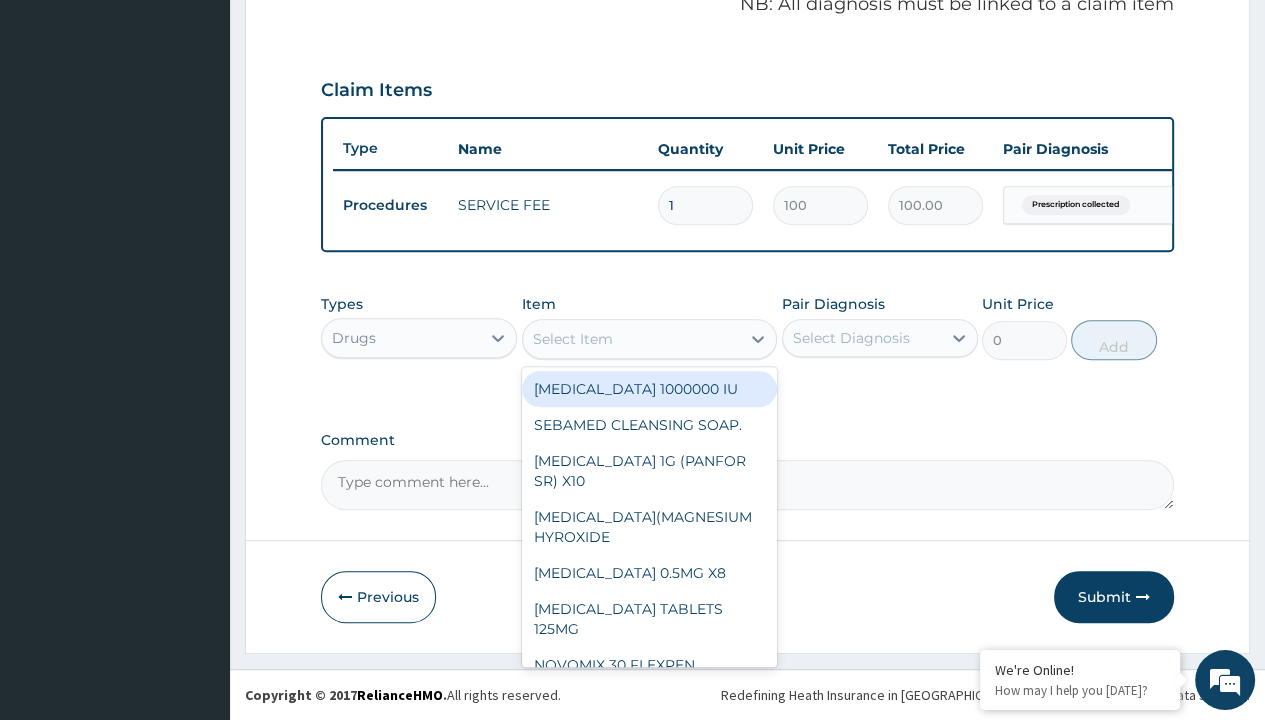 type on "[MEDICAL_DATA] cream unbranded" 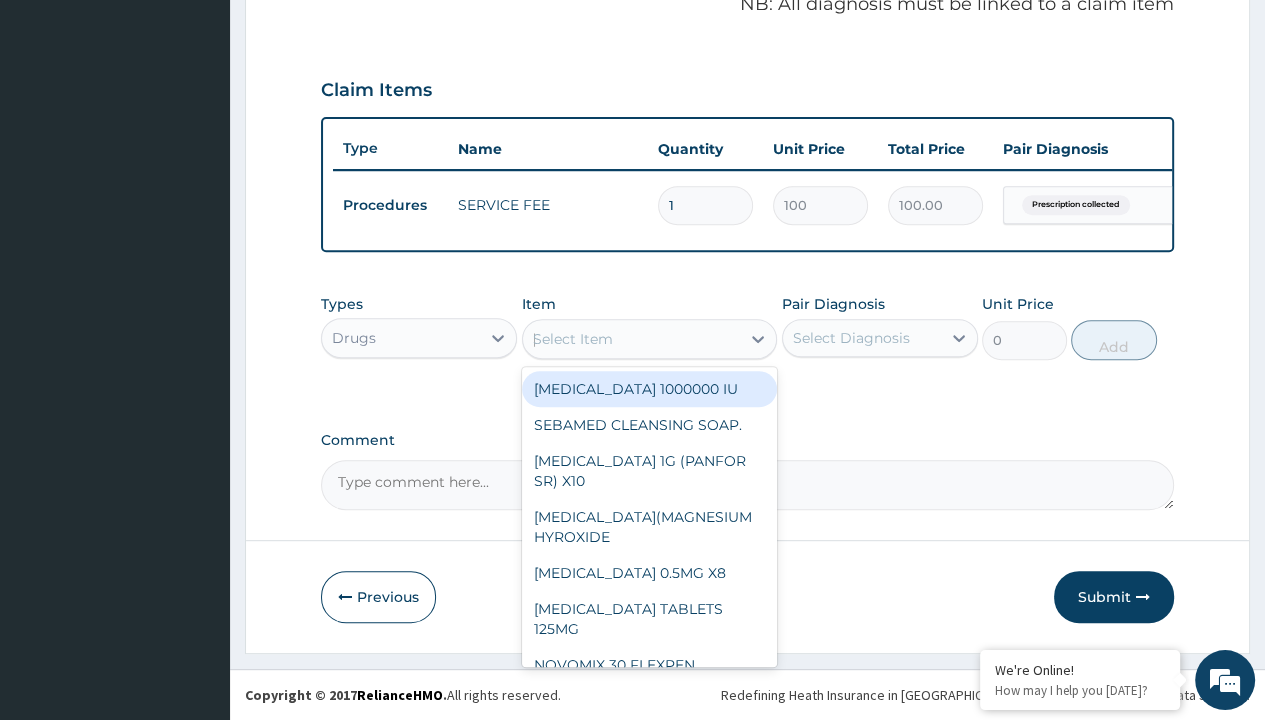 click on "[MEDICAL_DATA] CREAM UNBRANDED" at bounding box center [650, 30047] 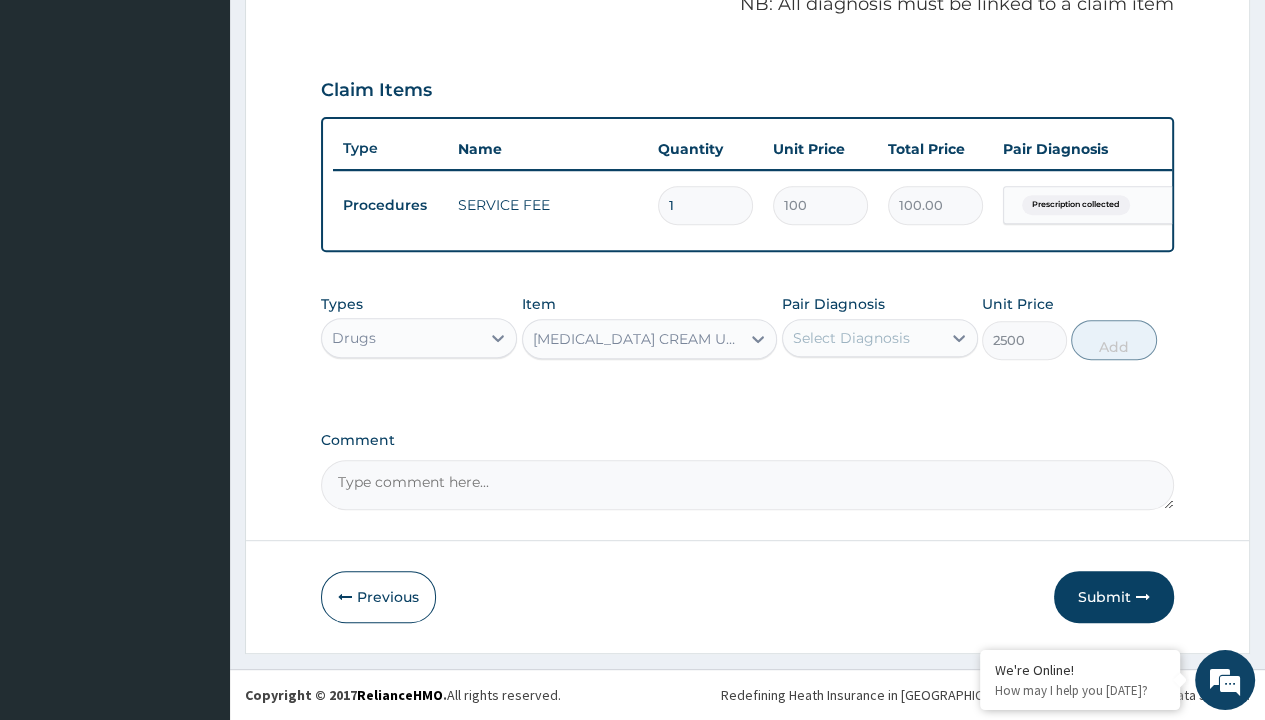 scroll, scrollTop: 0, scrollLeft: 0, axis: both 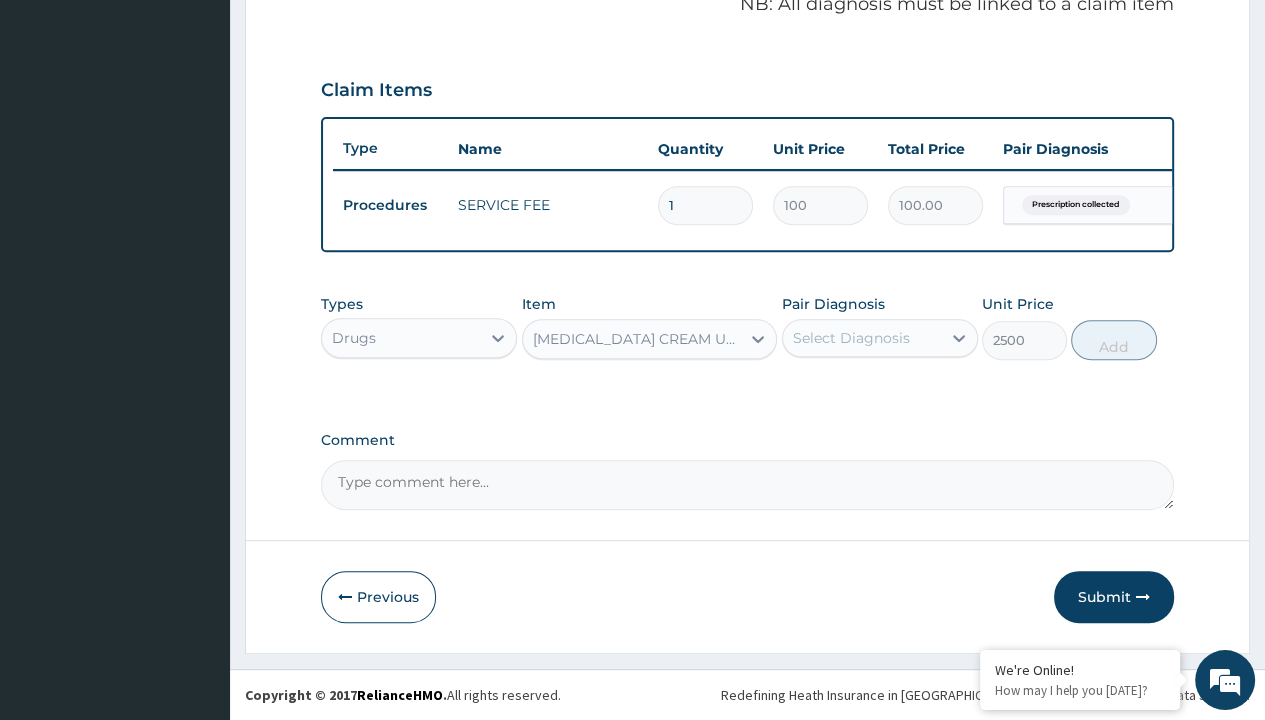 click on "Prescription collected" at bounding box center [409, -74] 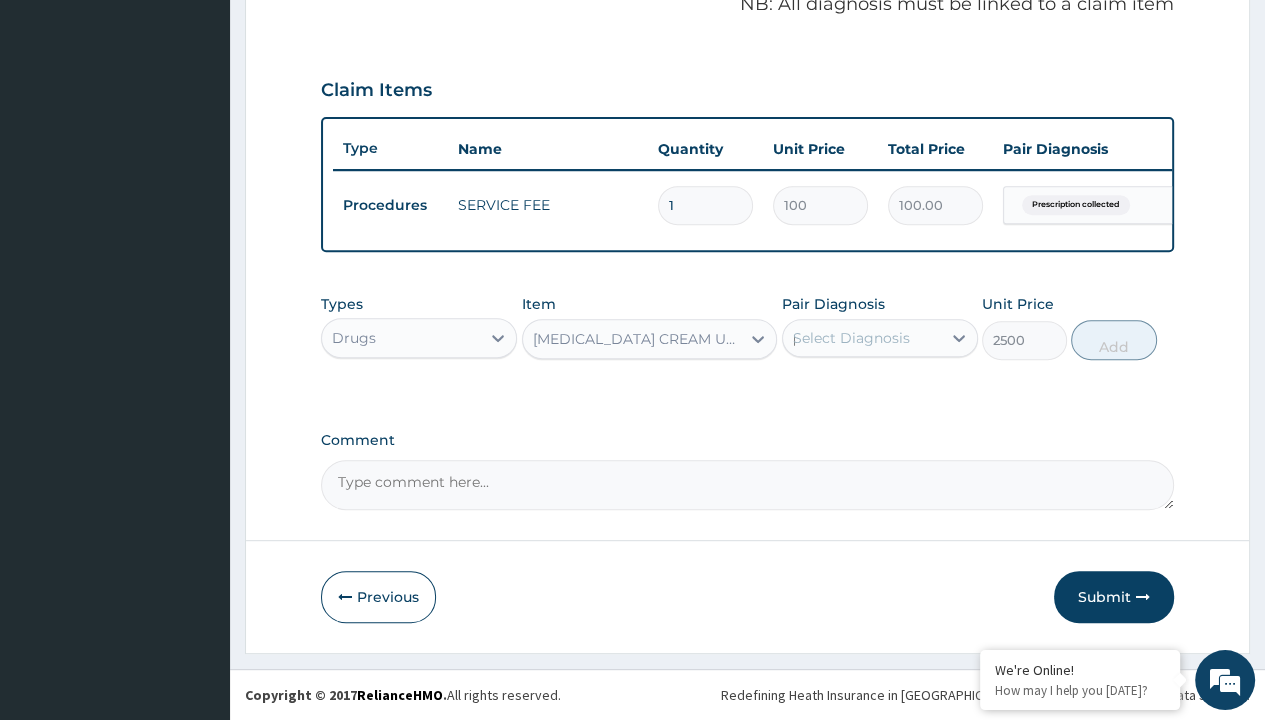 type 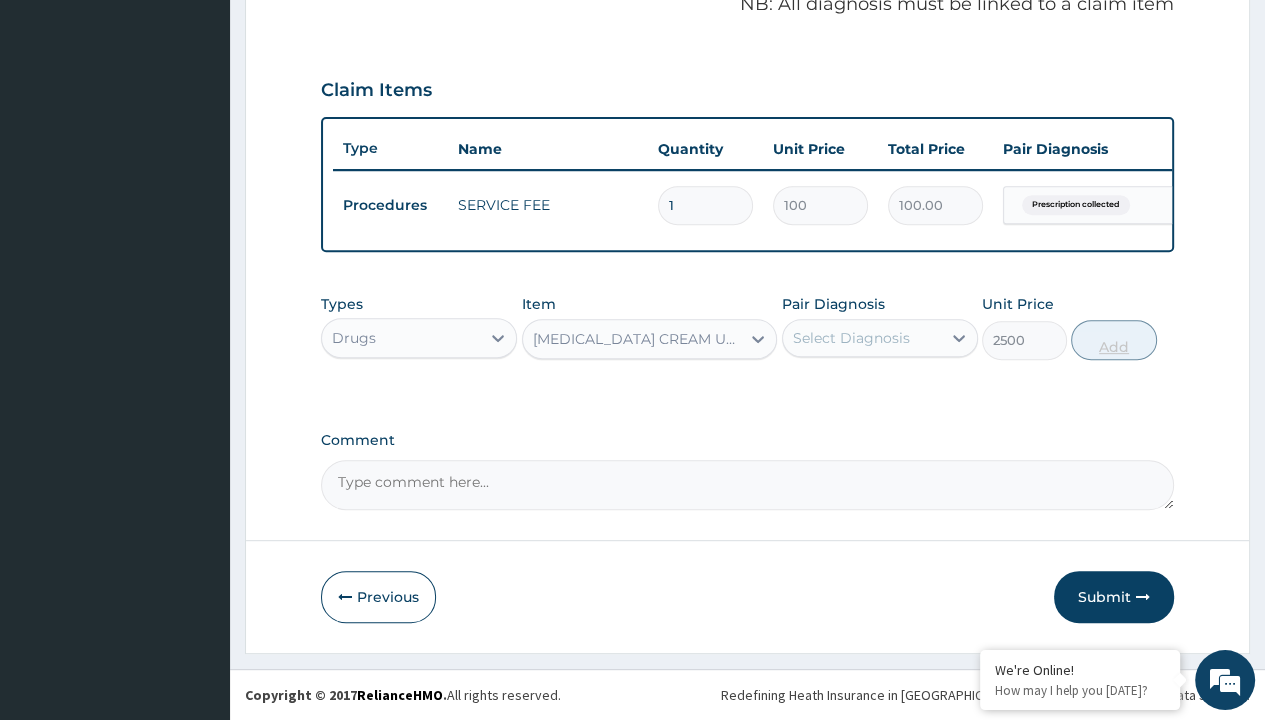 click on "Add" at bounding box center (1113, 340) 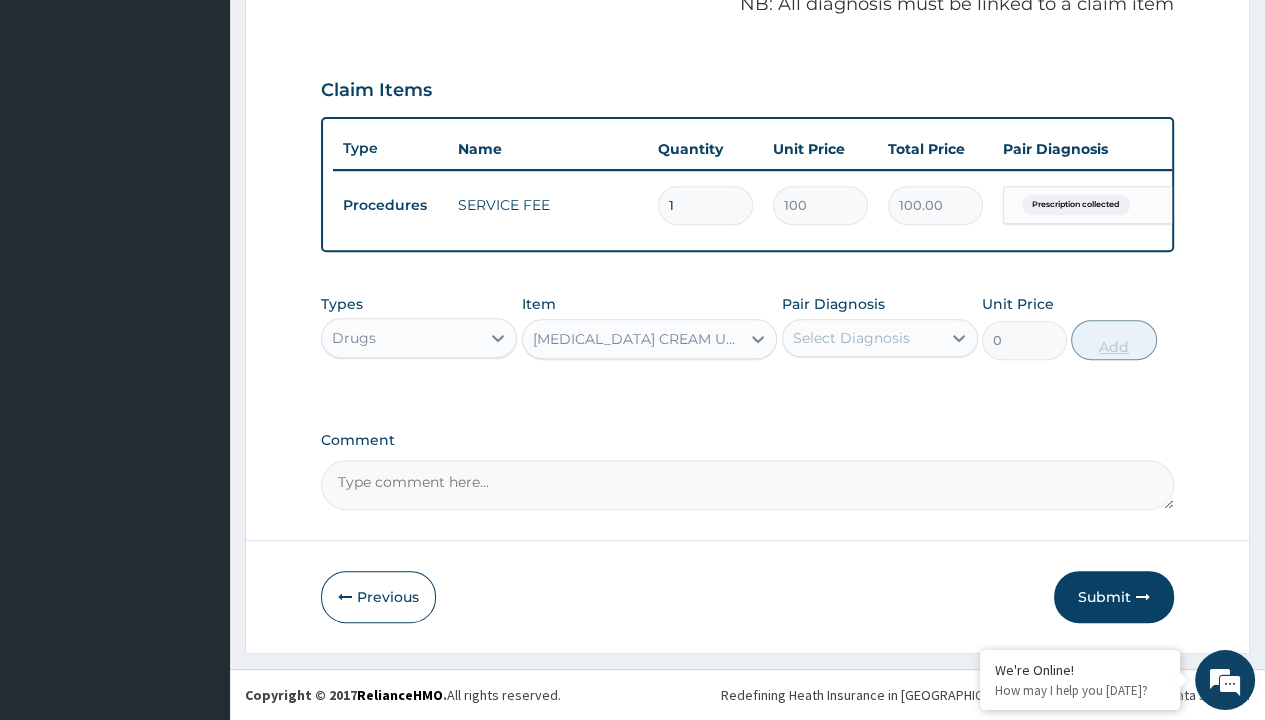 scroll, scrollTop: 0, scrollLeft: 0, axis: both 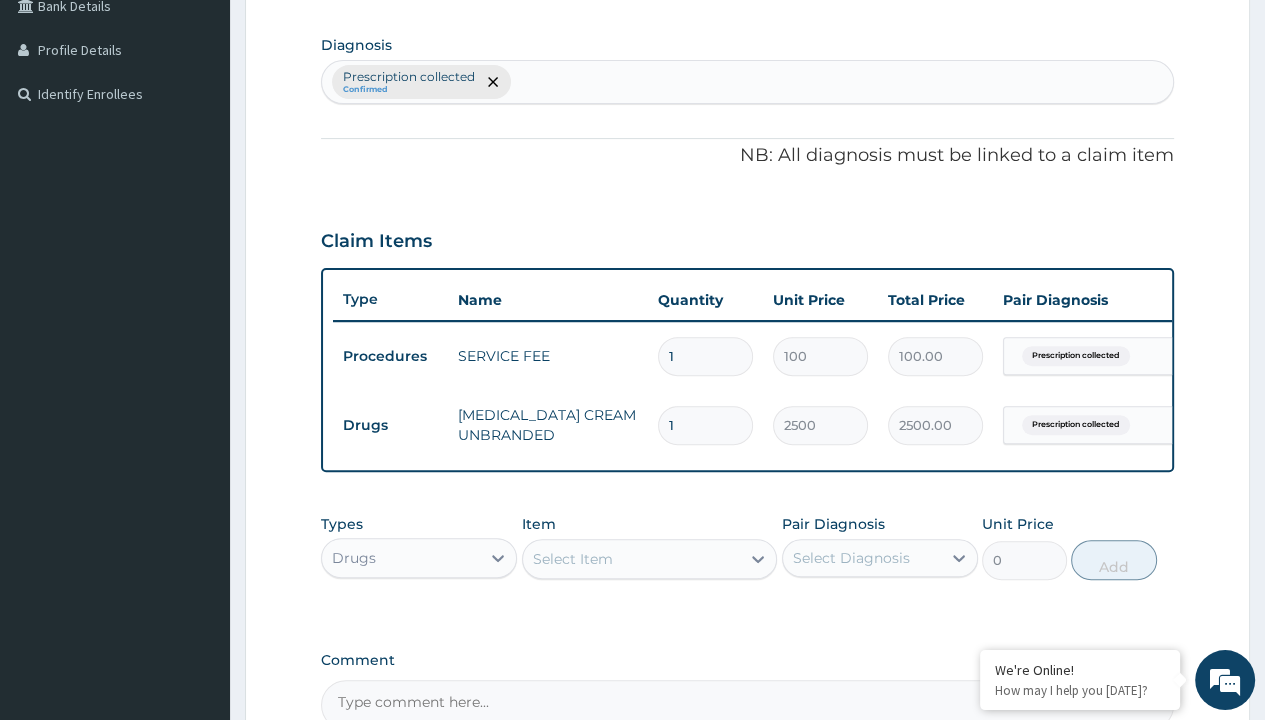 click on "Submit" at bounding box center (1114, 817) 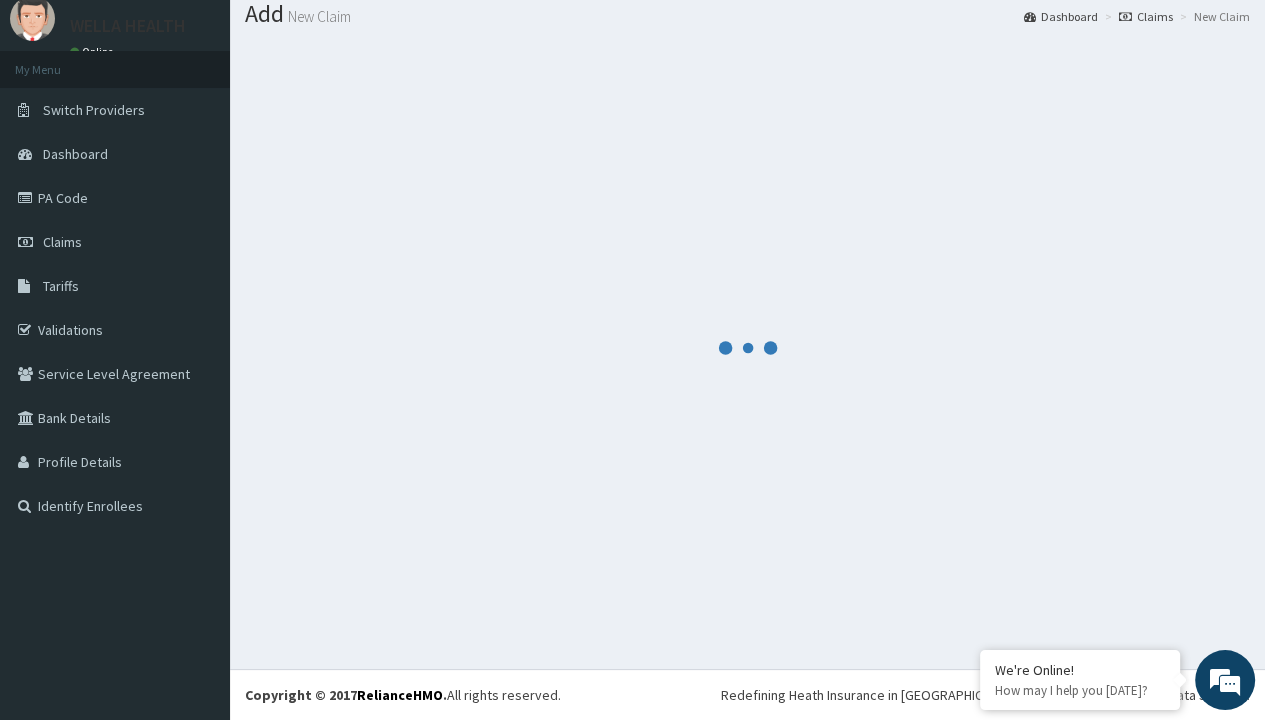 scroll, scrollTop: 708, scrollLeft: 0, axis: vertical 